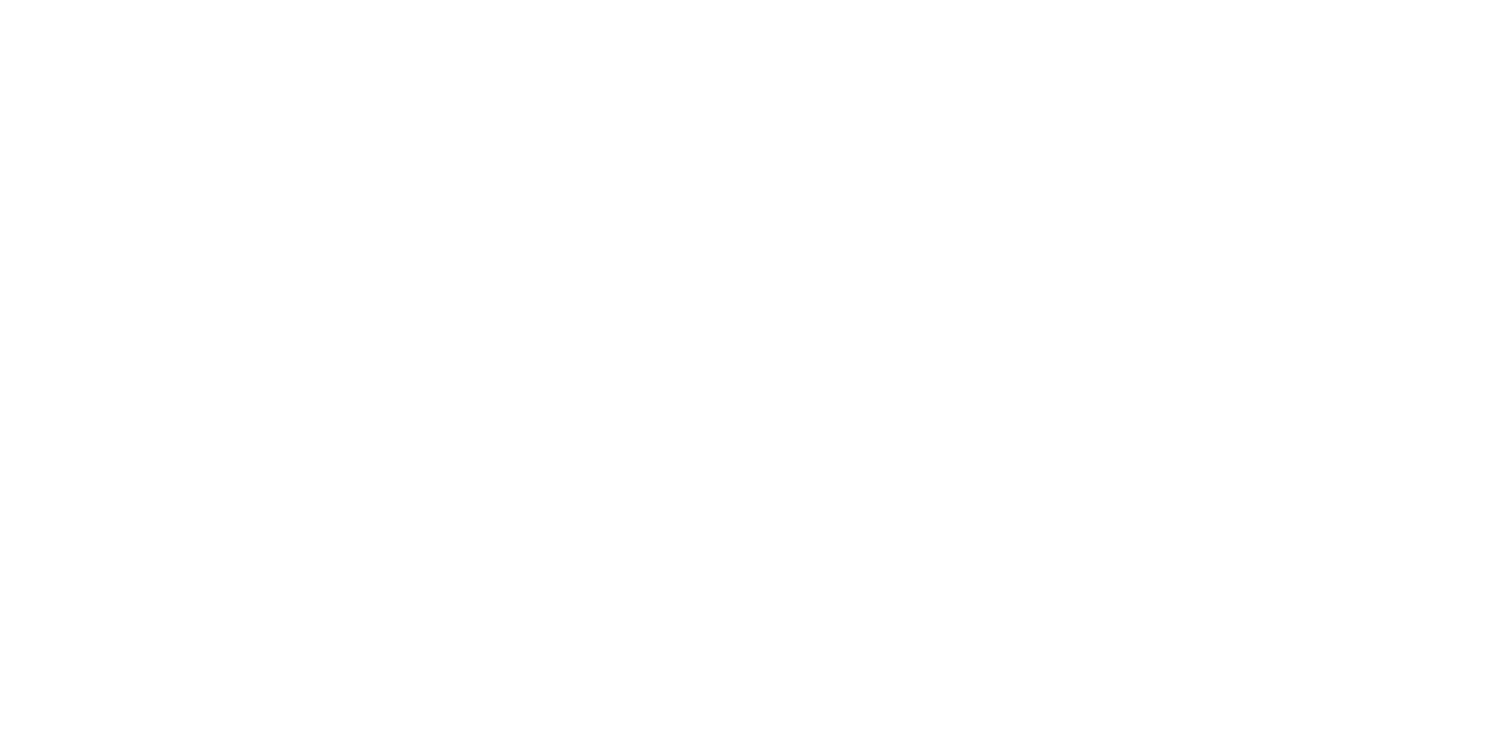 scroll, scrollTop: 0, scrollLeft: 0, axis: both 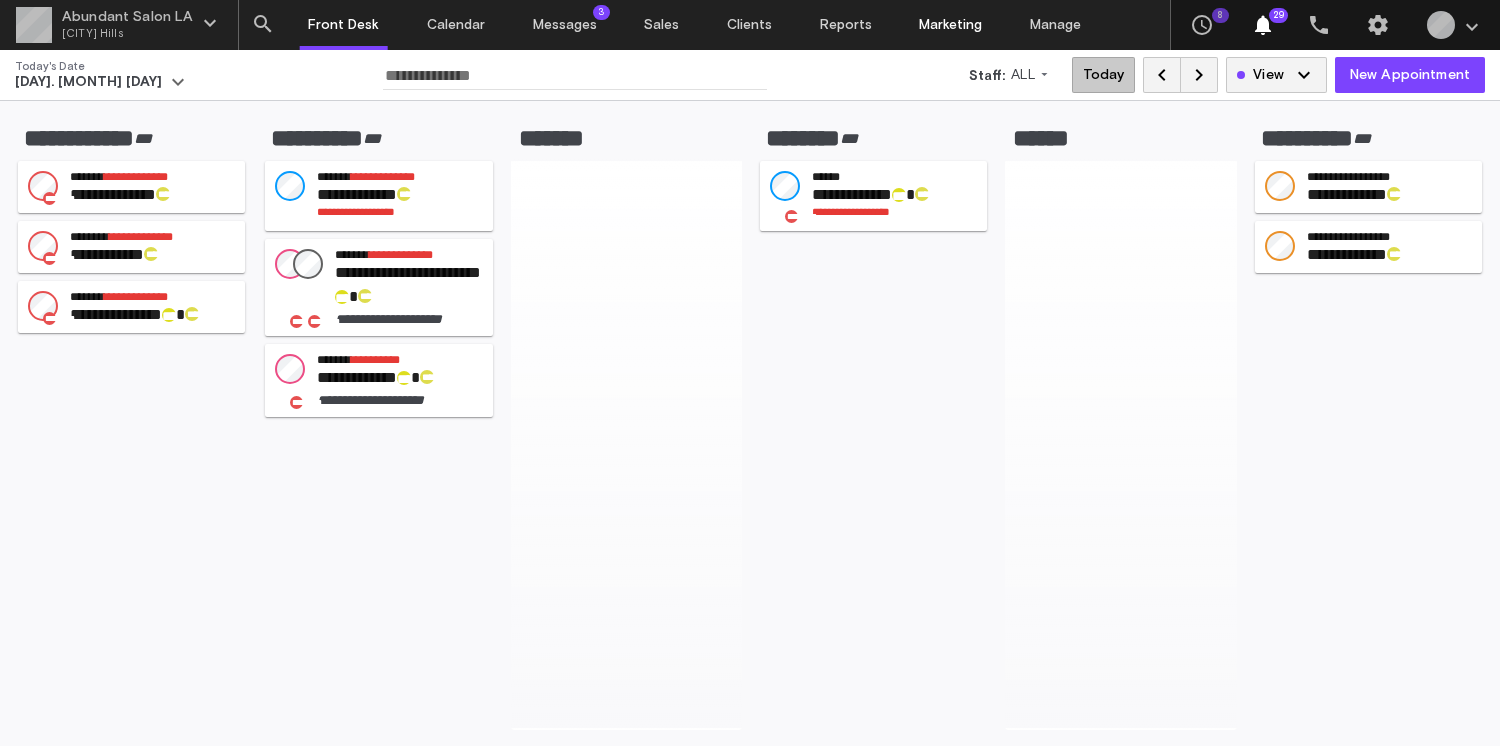 click on "Marketing" at bounding box center [950, 25] 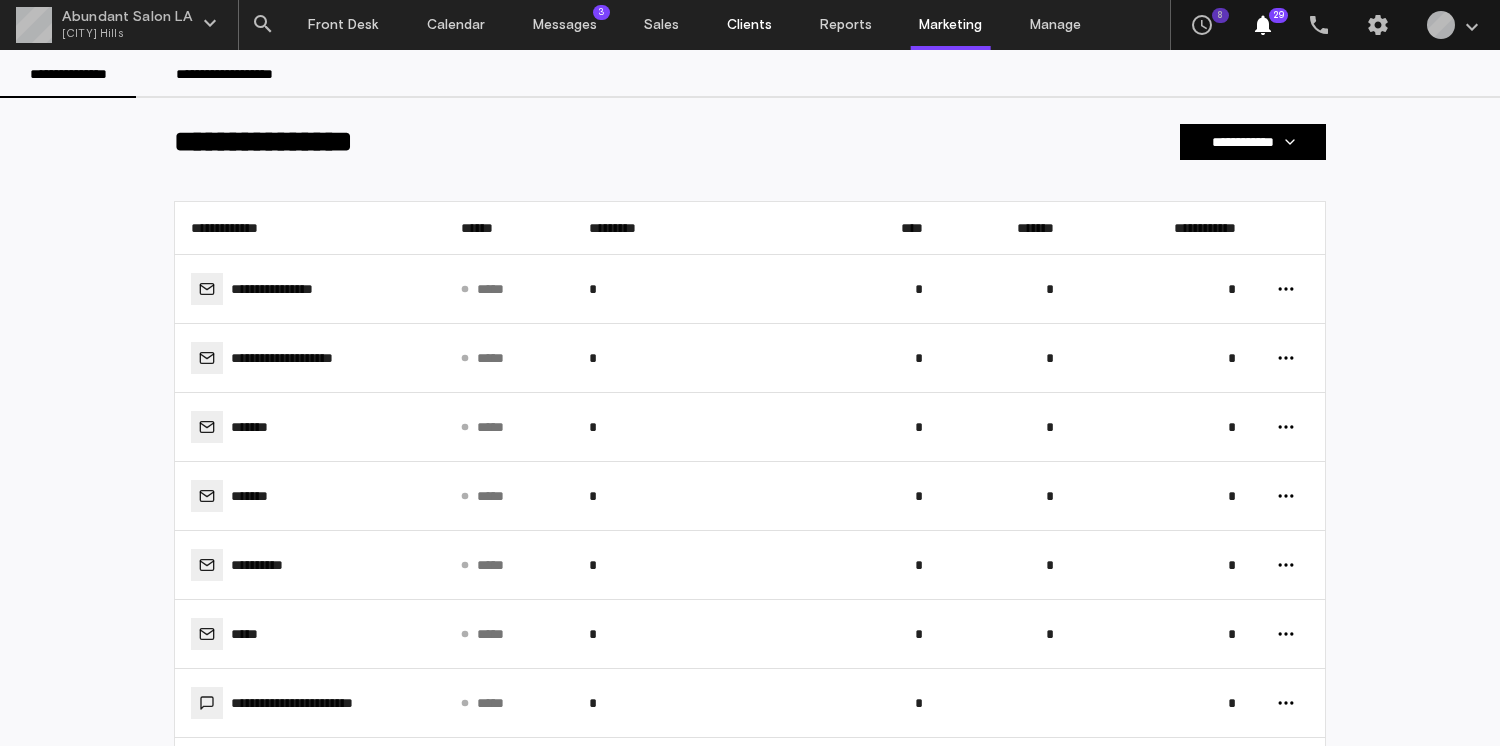 click on "Clients" at bounding box center [749, 25] 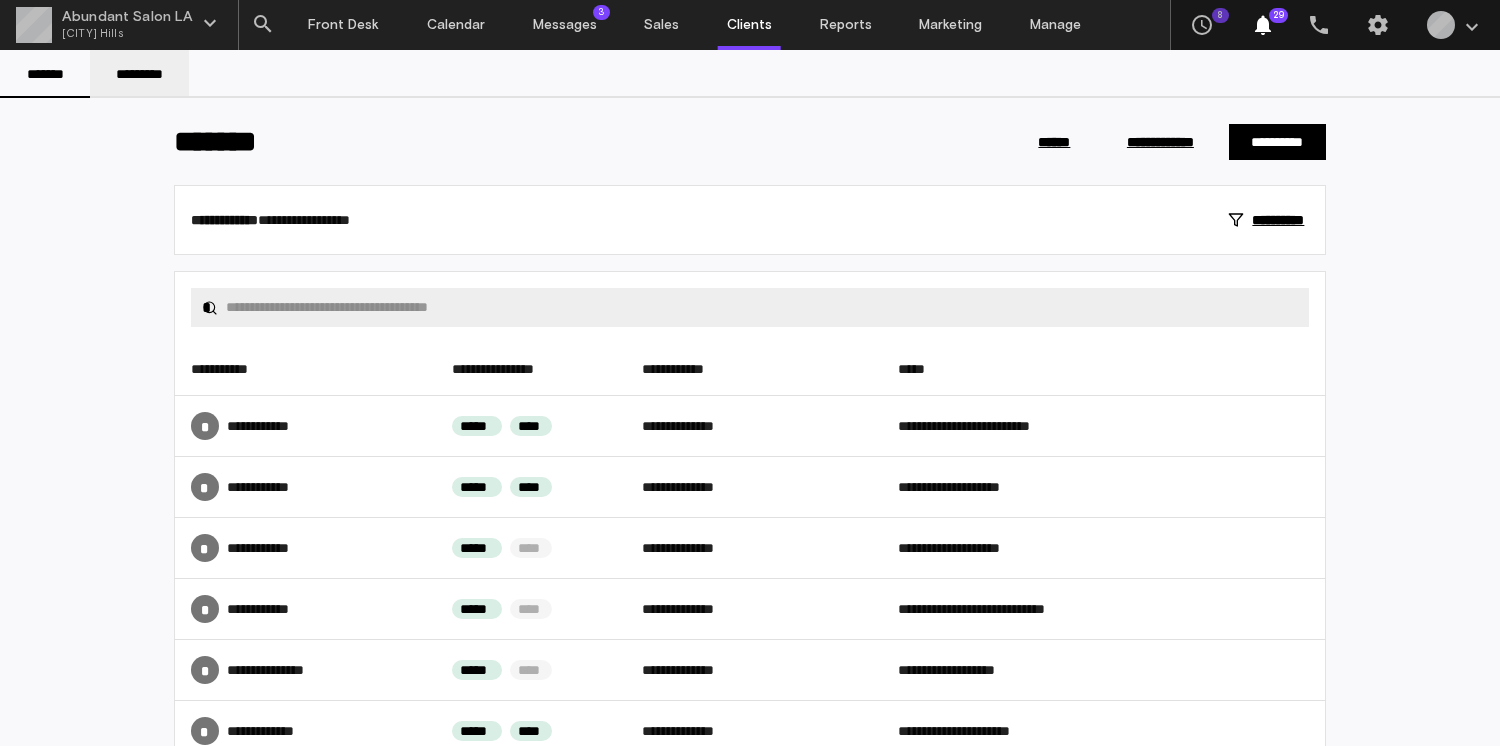 click on "*********" at bounding box center [139, 74] 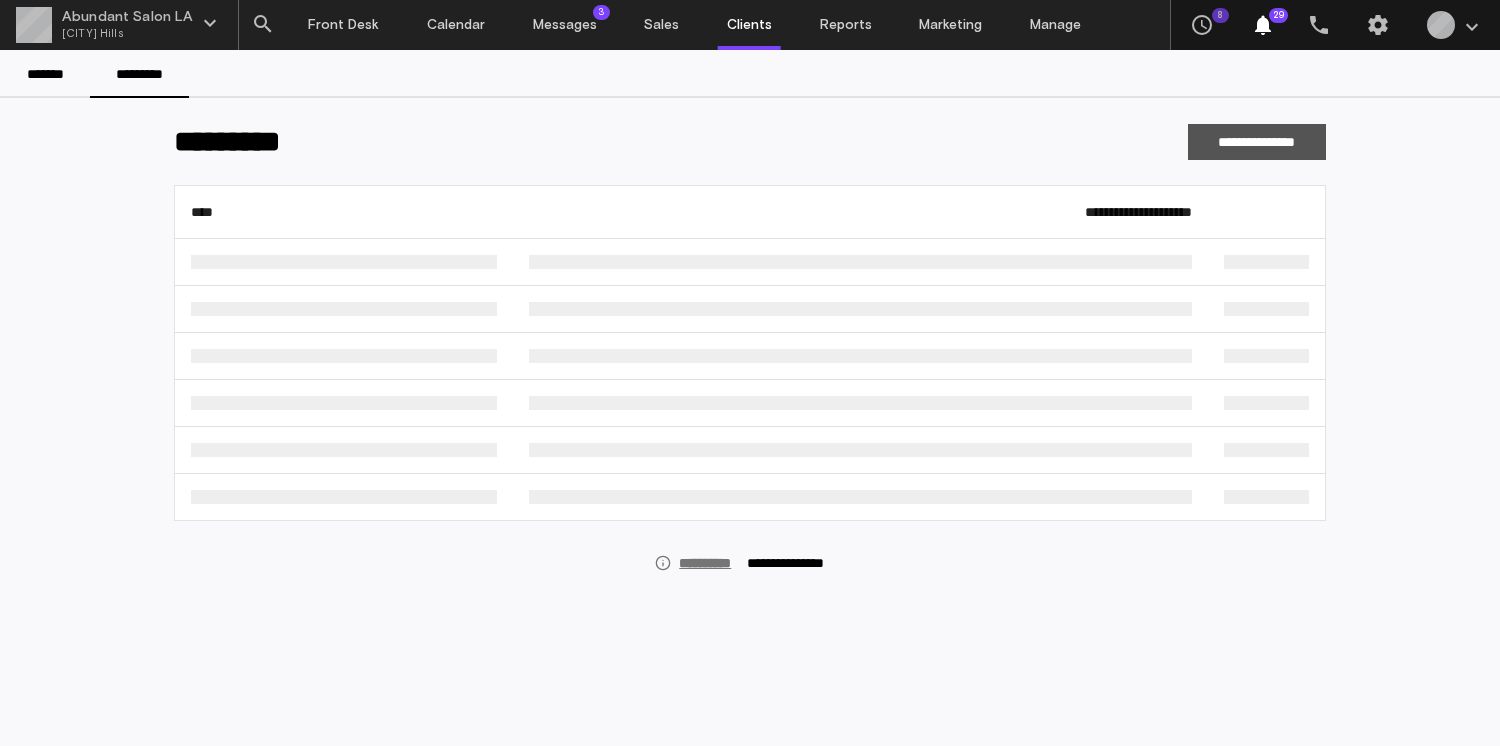 click on "**********" at bounding box center [1257, 142] 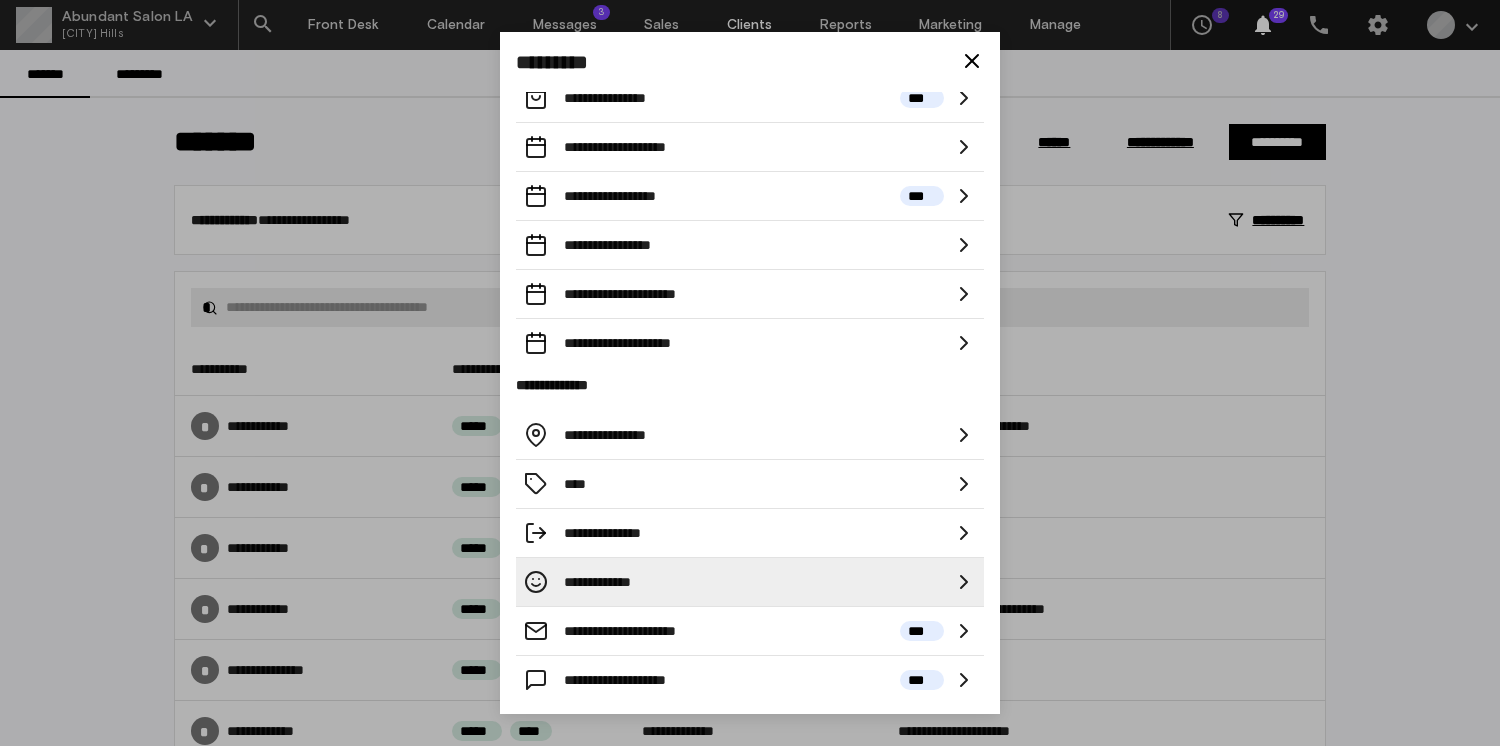 scroll, scrollTop: 363, scrollLeft: 0, axis: vertical 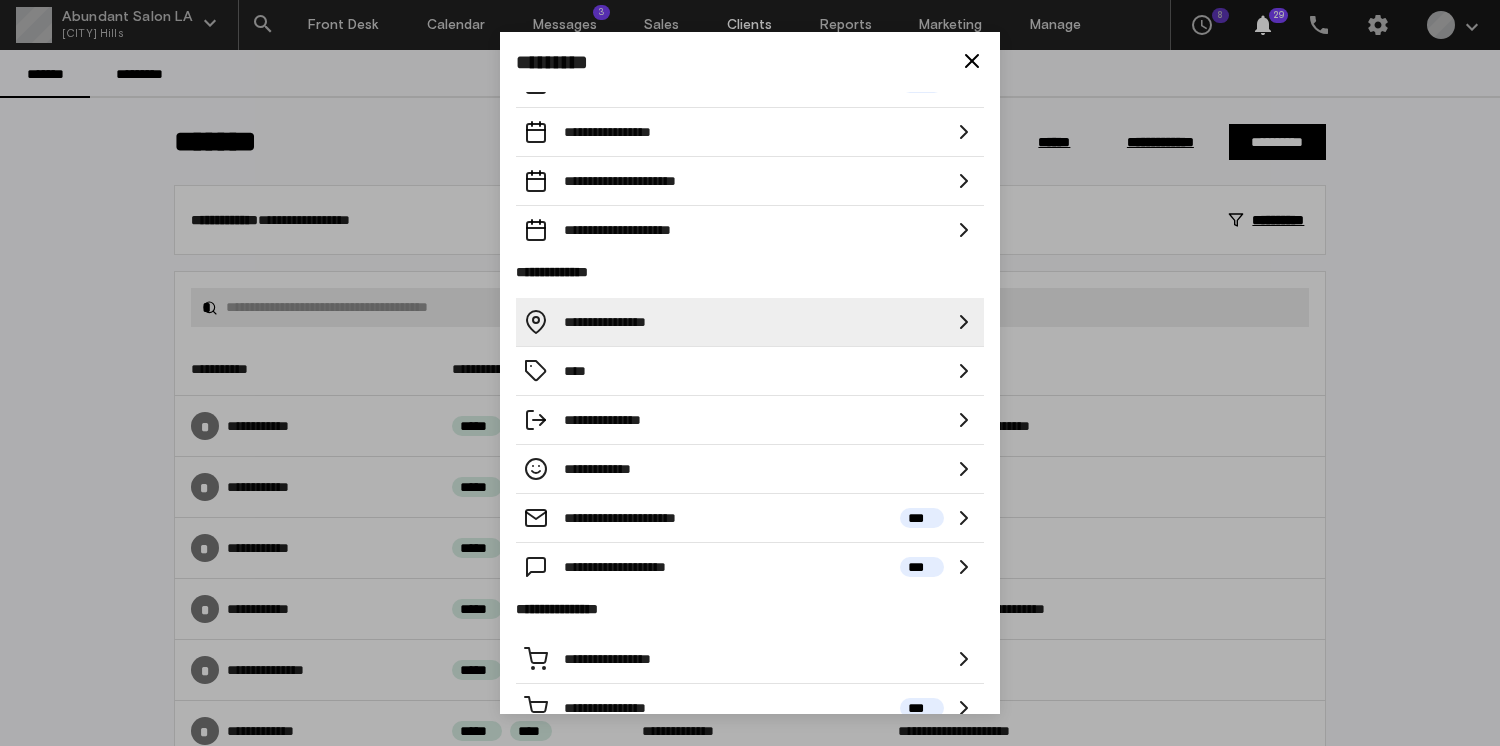 click on "**********" at bounding box center [750, 322] 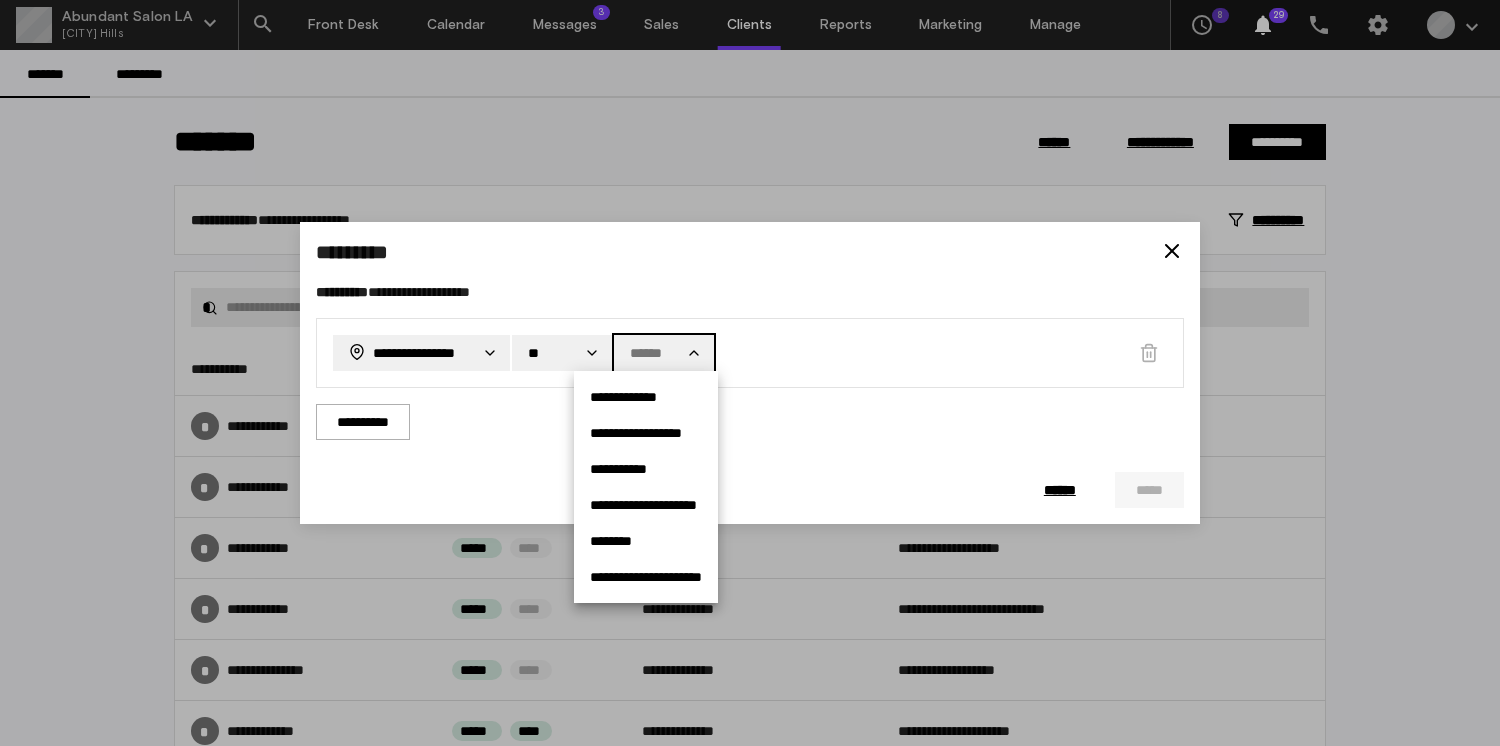 click on "**********" at bounding box center [750, 373] 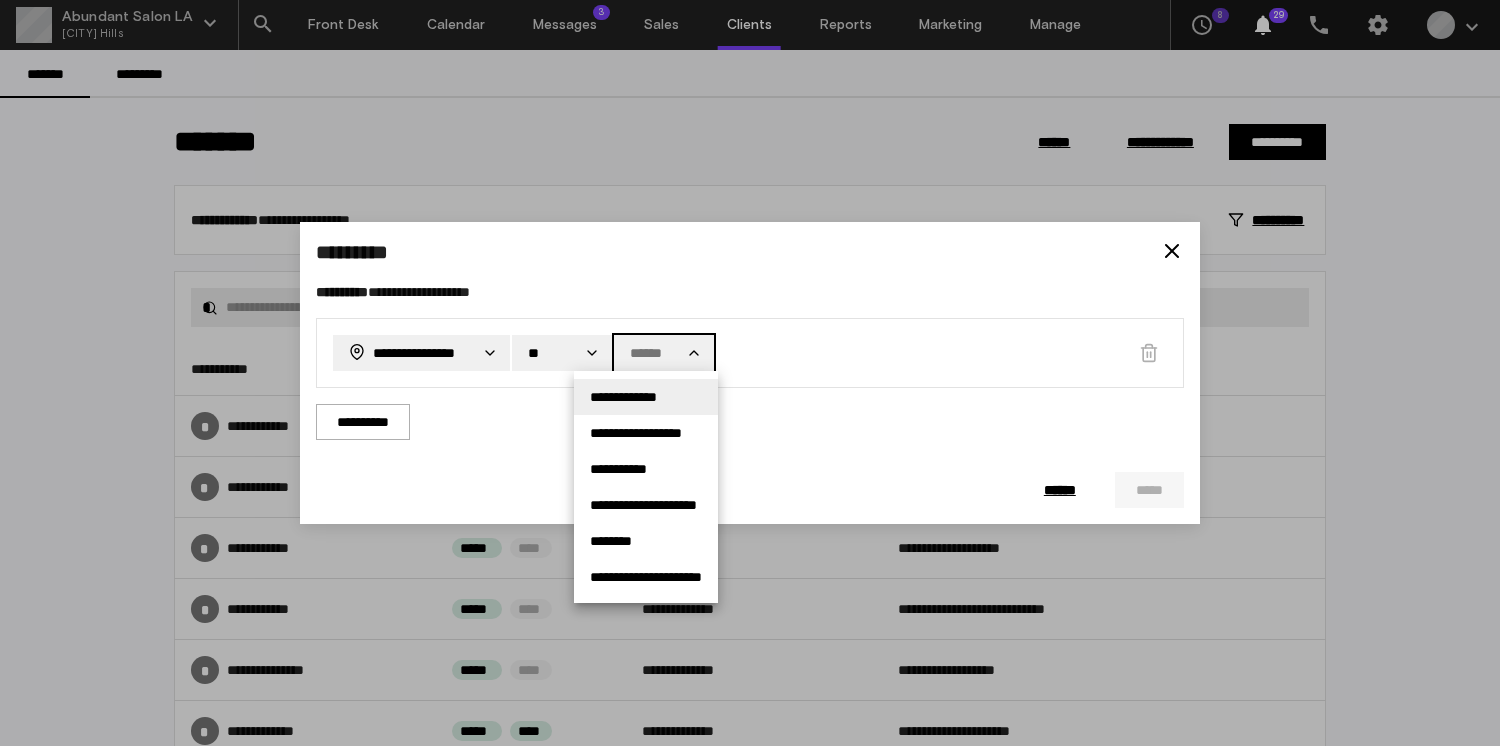 click on "**********" at bounding box center [646, 397] 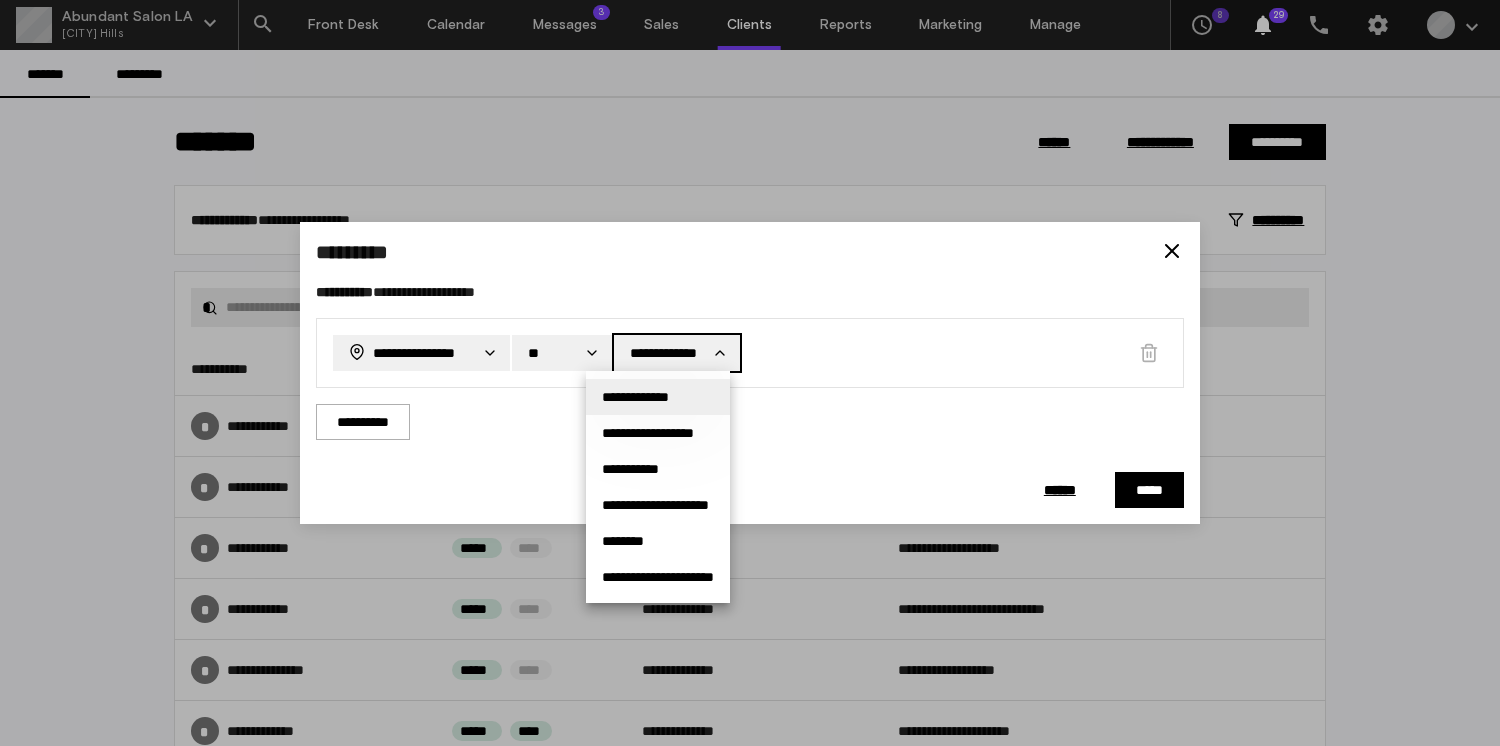 click on "**********" at bounding box center (750, 373) 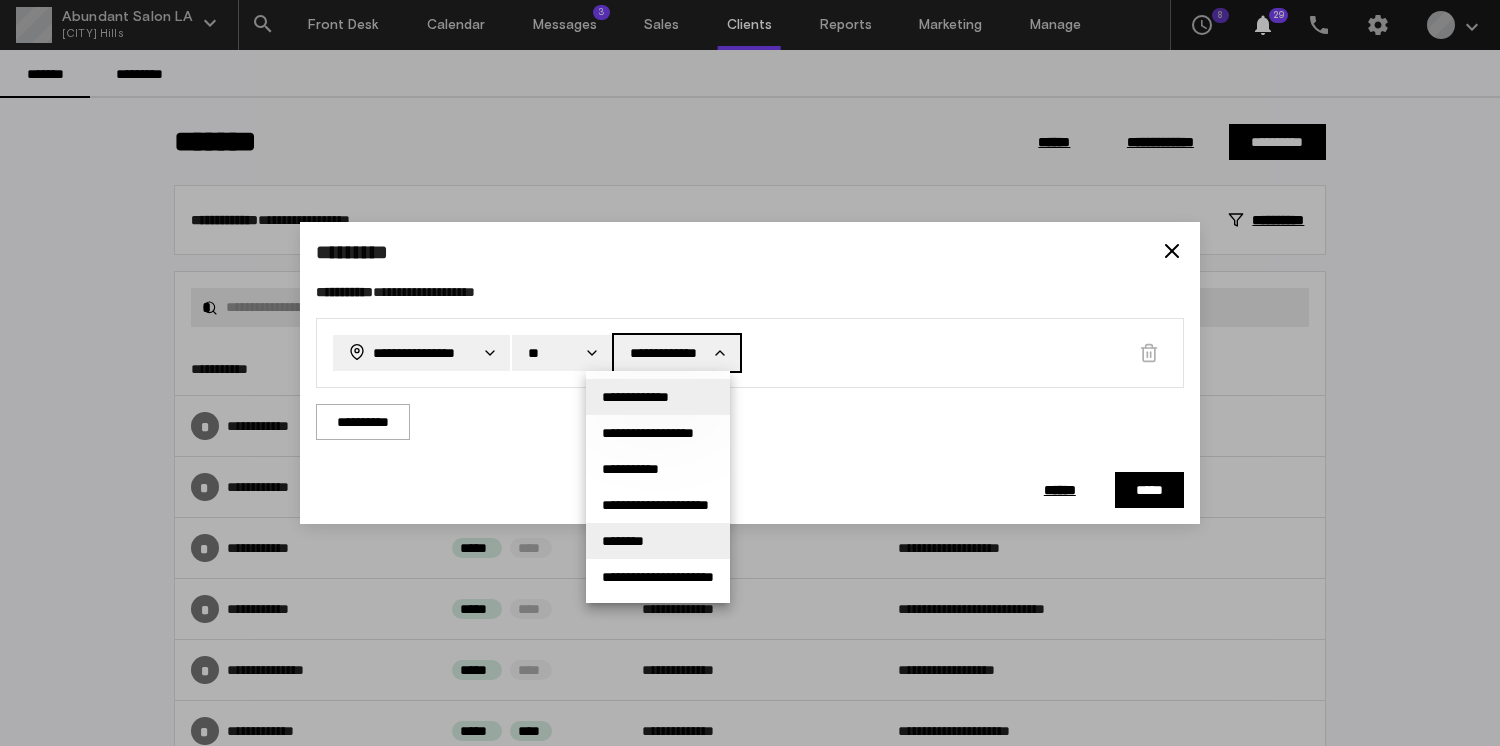 click on "********" at bounding box center (658, 397) 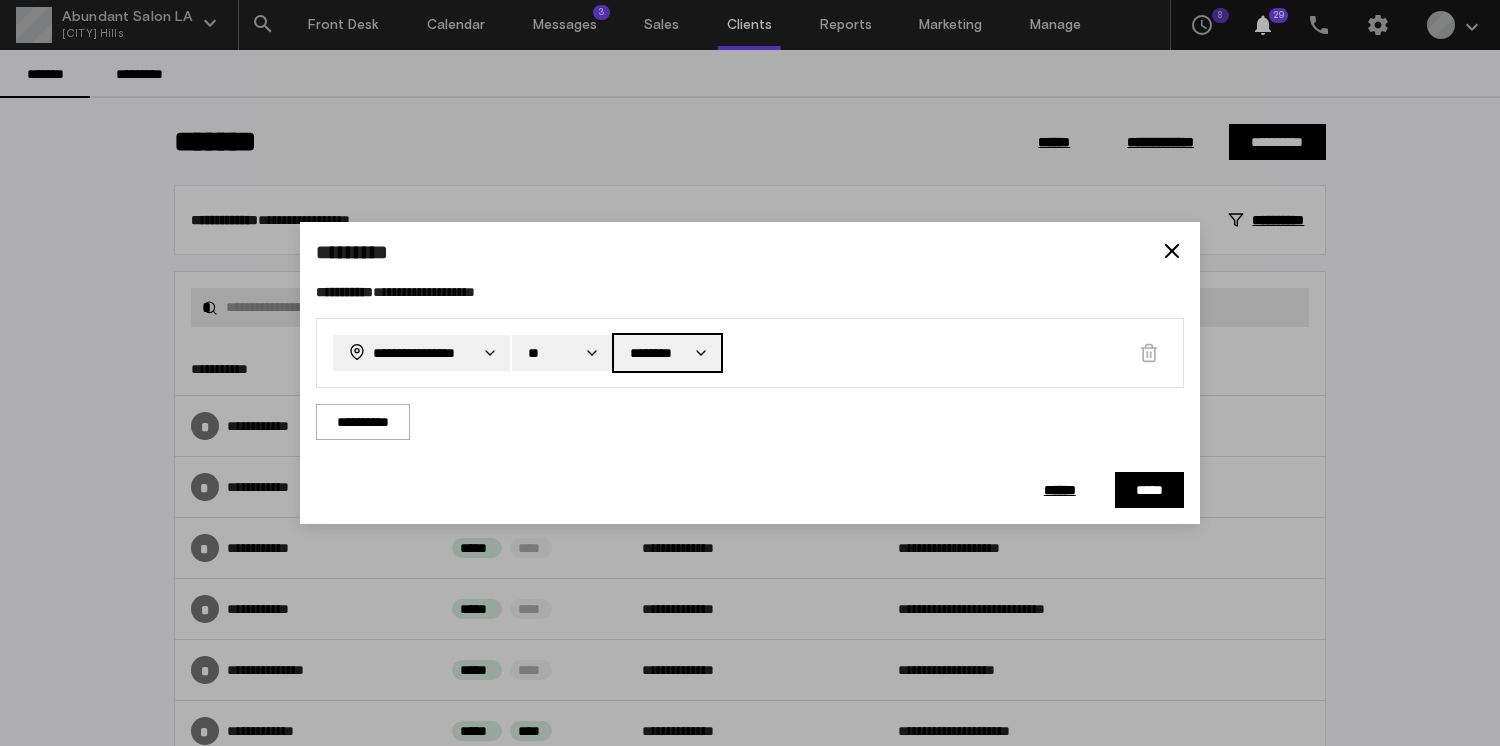 click on "**********" at bounding box center [750, 373] 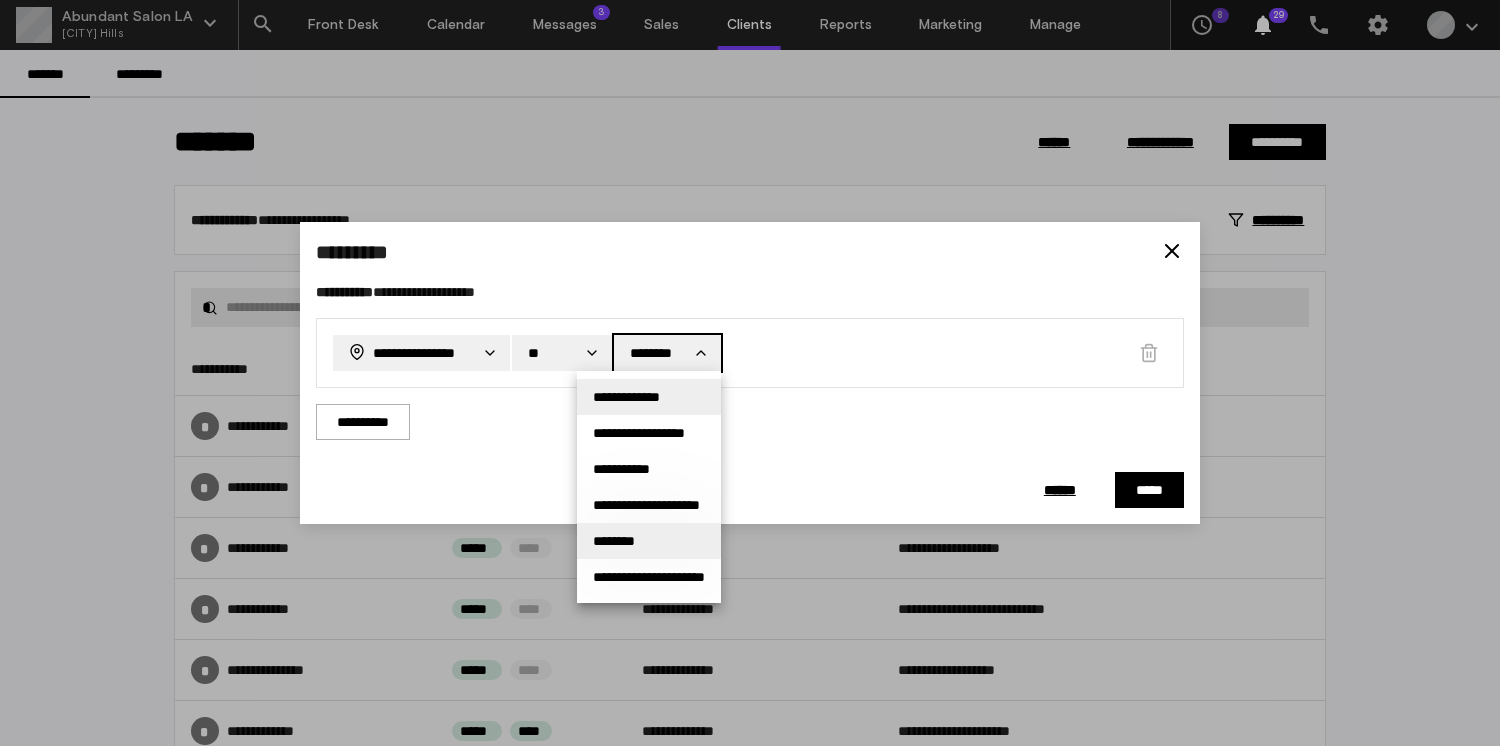 click on "**********" at bounding box center [649, 397] 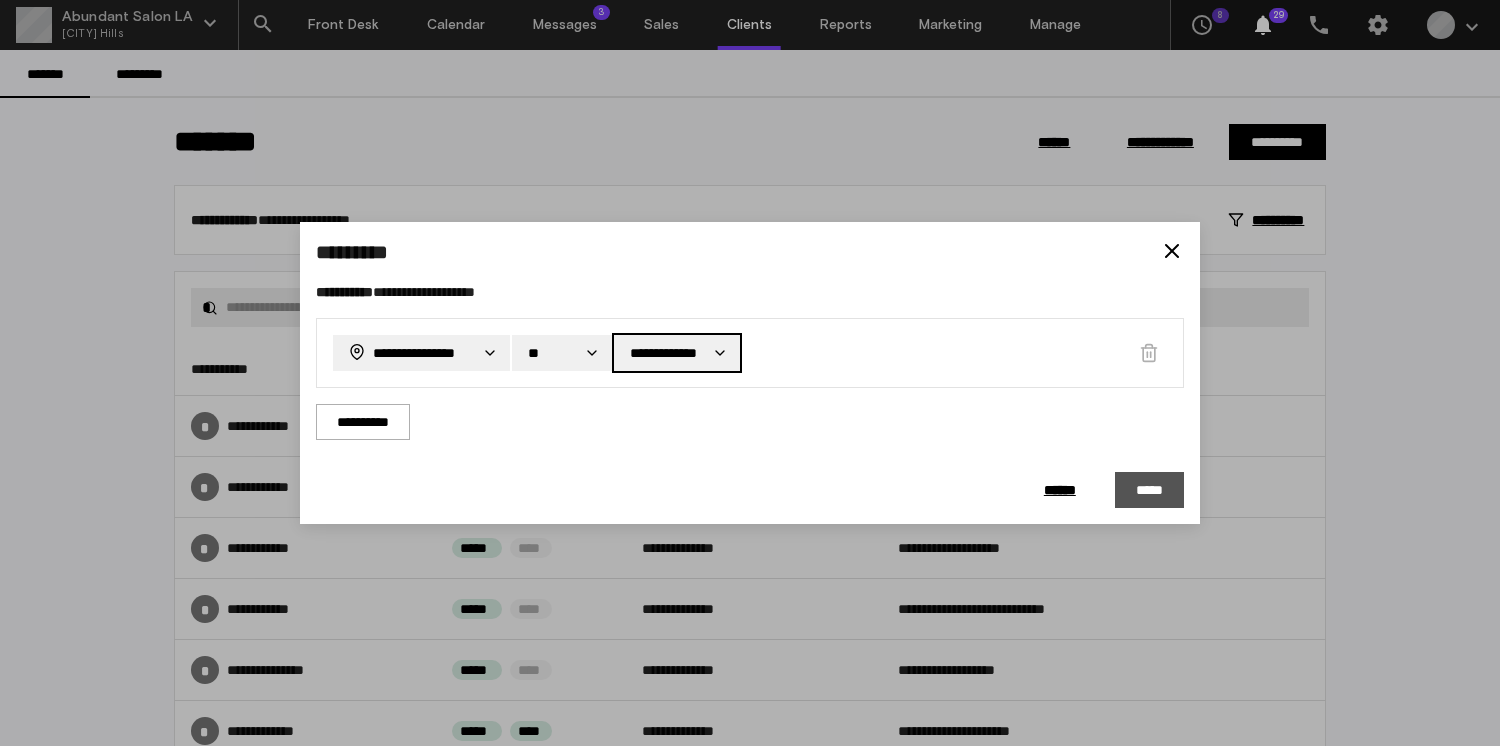 click on "*****" at bounding box center [1149, 490] 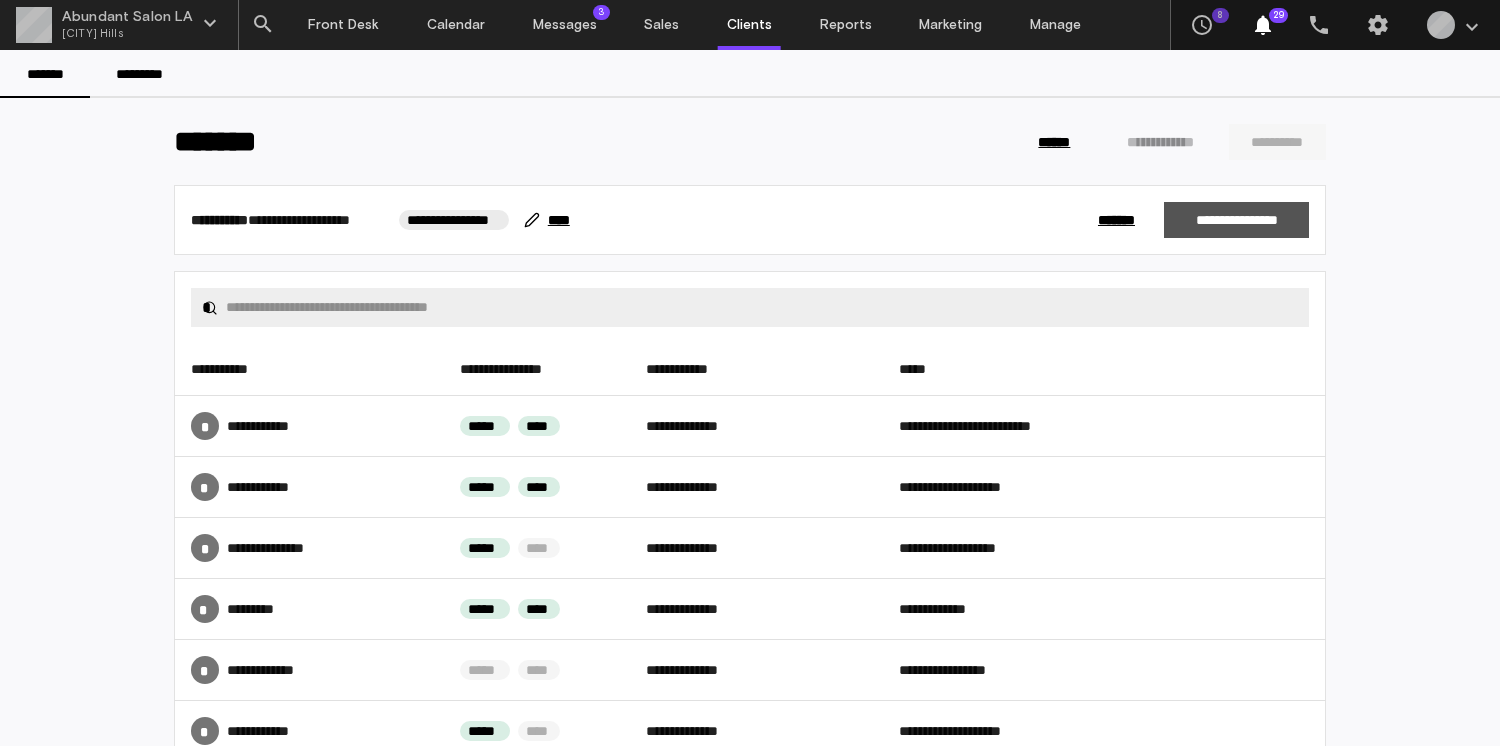click on "**********" at bounding box center (1236, 220) 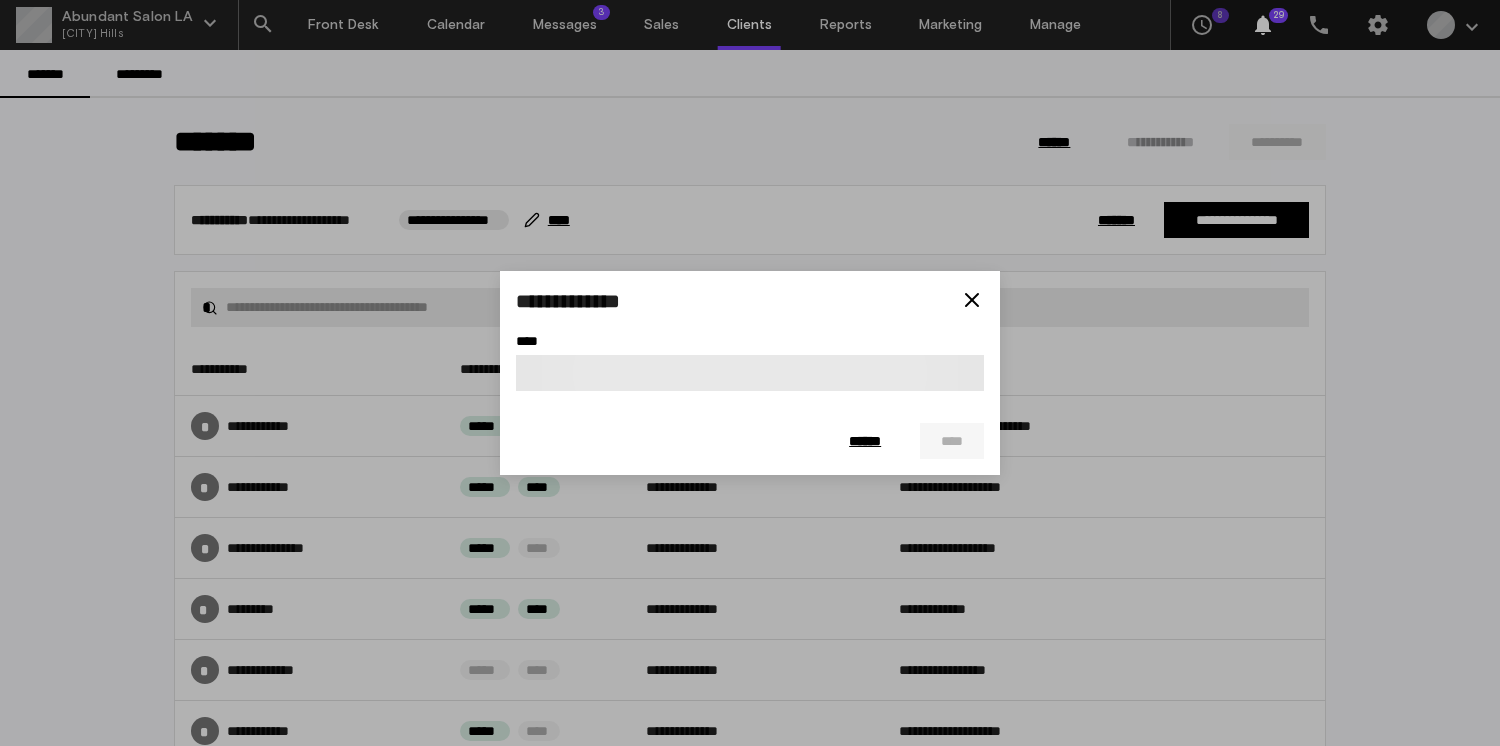 click at bounding box center [750, 373] 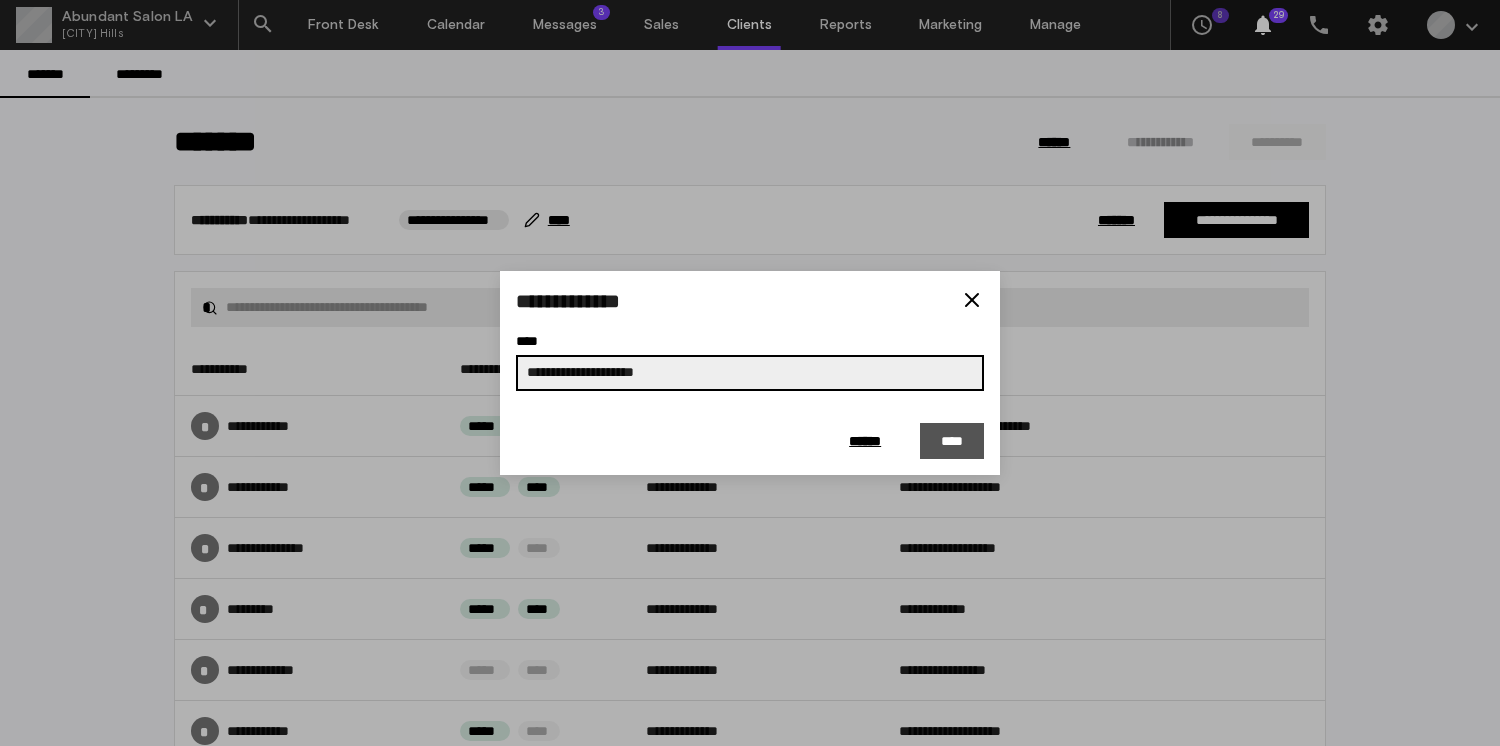 type on "**********" 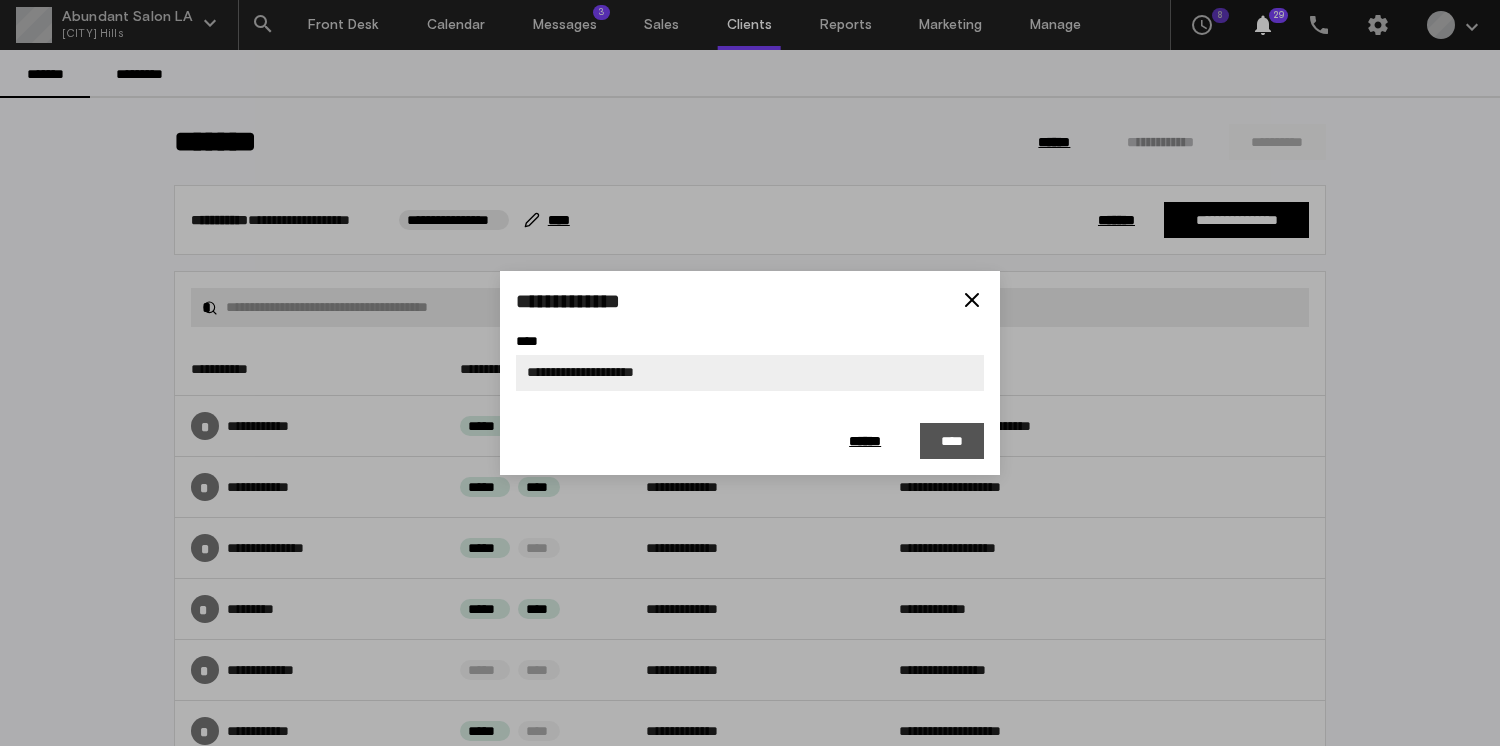click on "****" at bounding box center [952, 441] 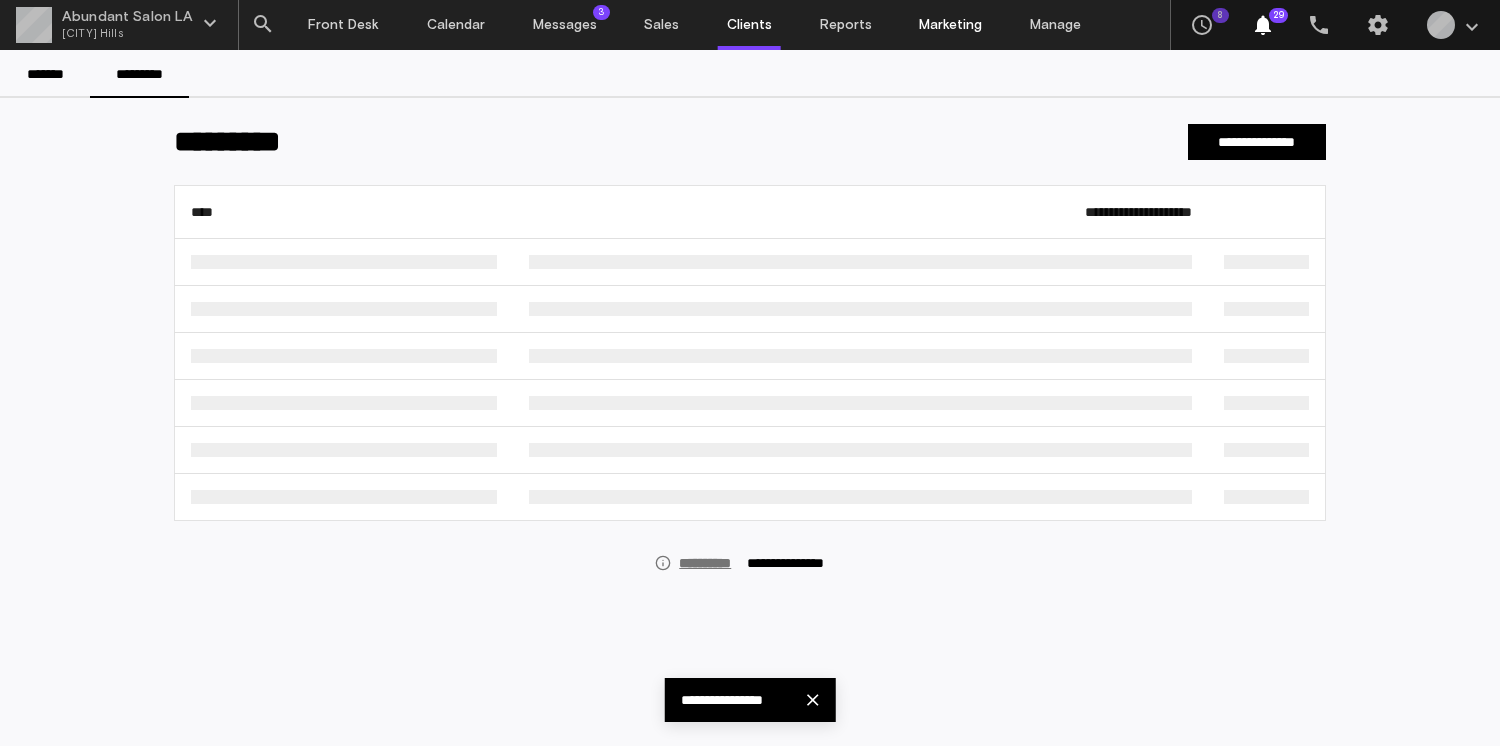 click on "Marketing" at bounding box center (950, 25) 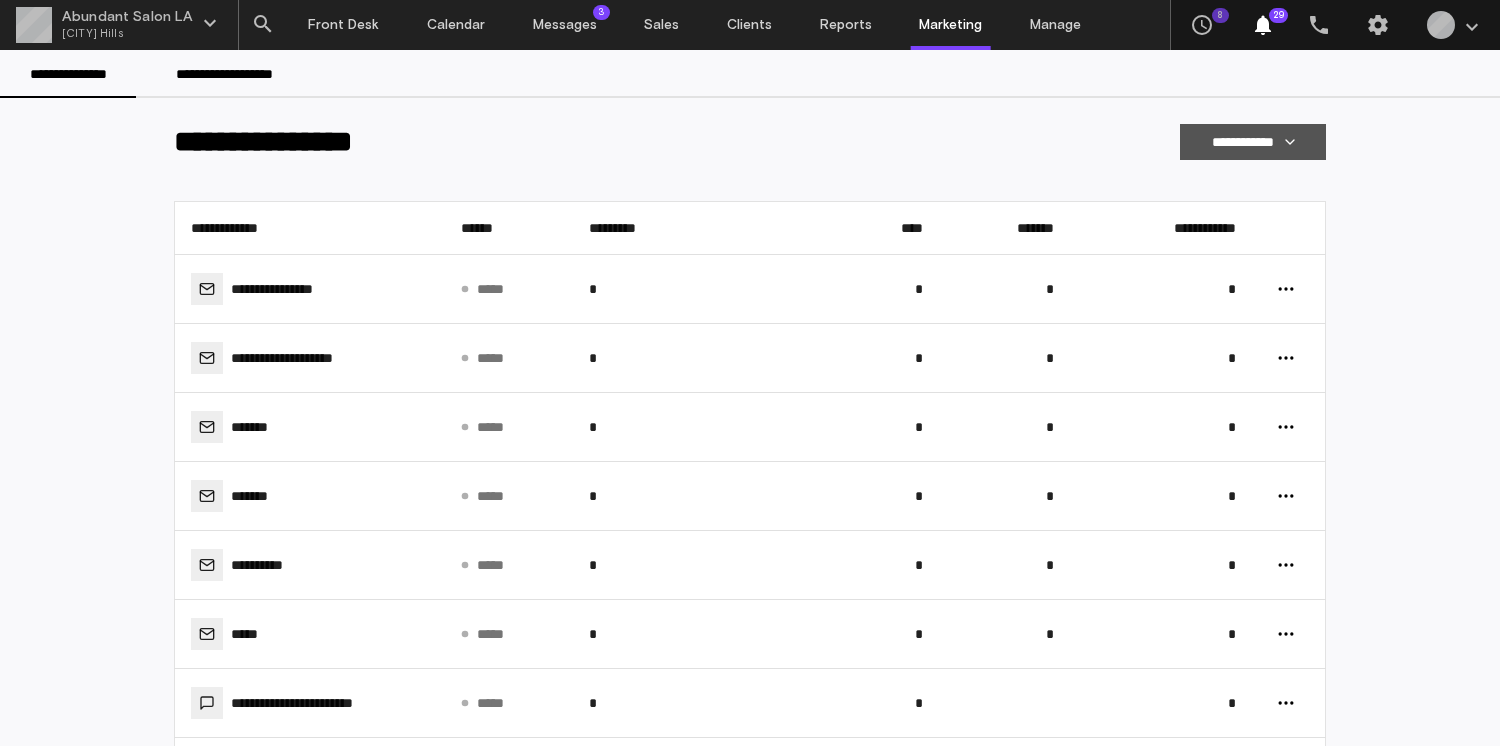 click on "**********" at bounding box center [1253, 142] 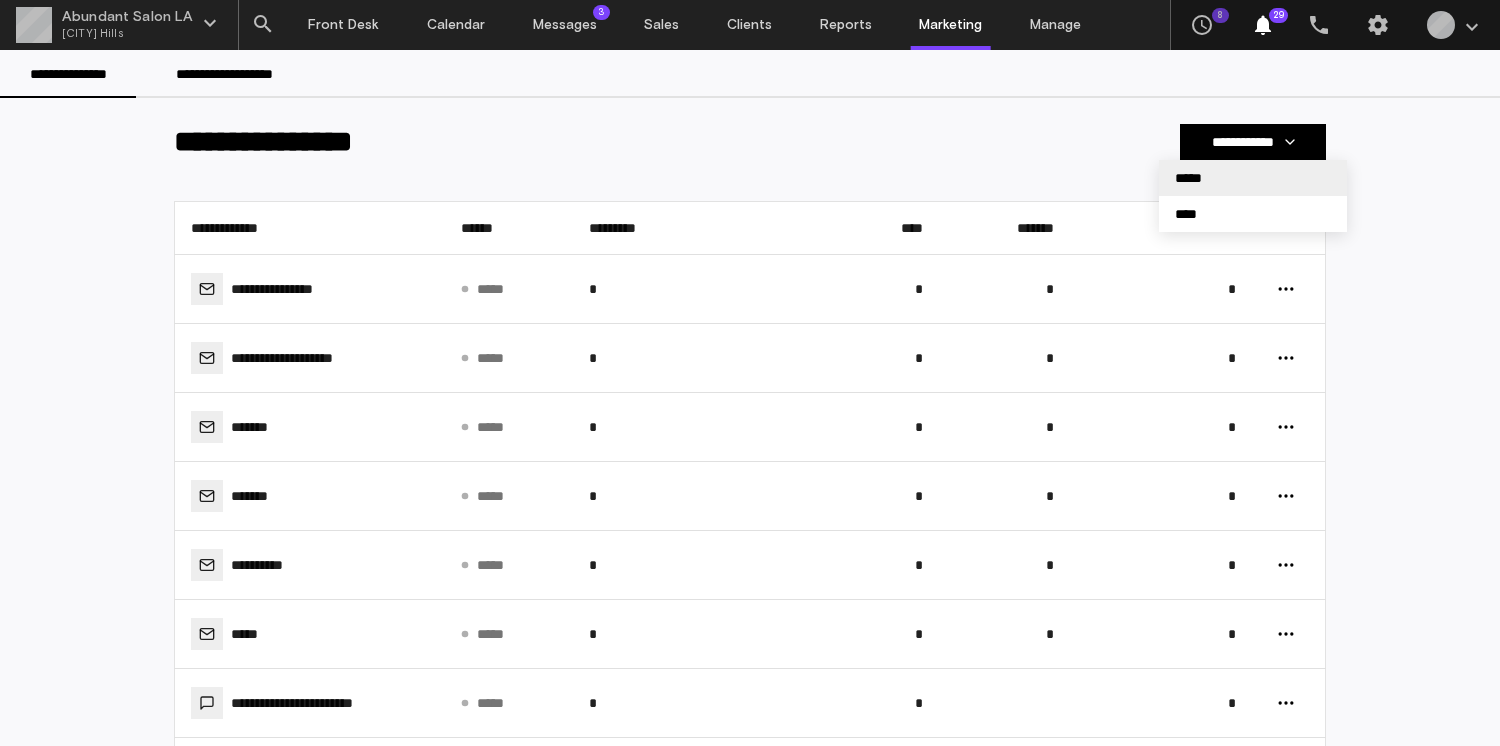 click on "*****" at bounding box center [1253, 178] 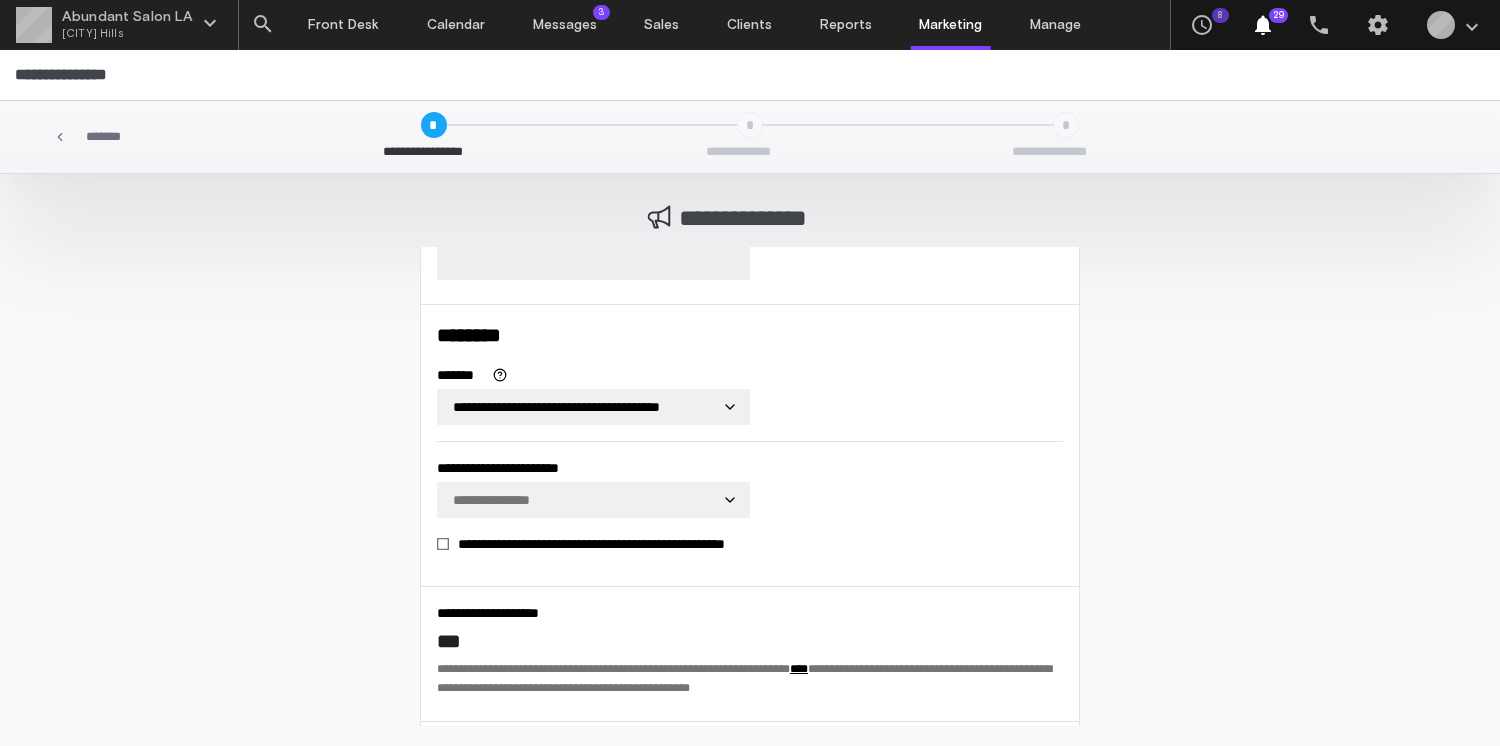 scroll, scrollTop: 0, scrollLeft: 0, axis: both 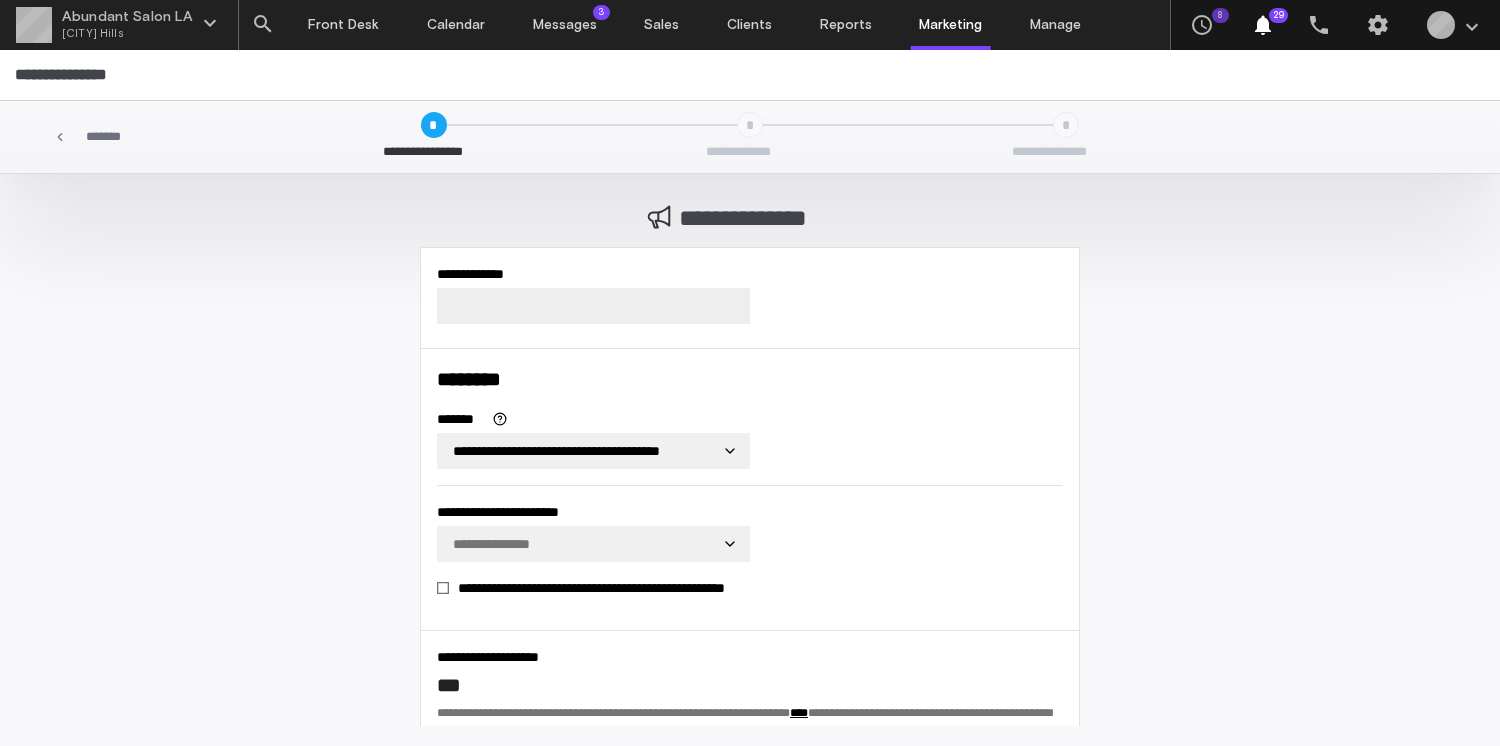 click on "**********" at bounding box center (750, 373) 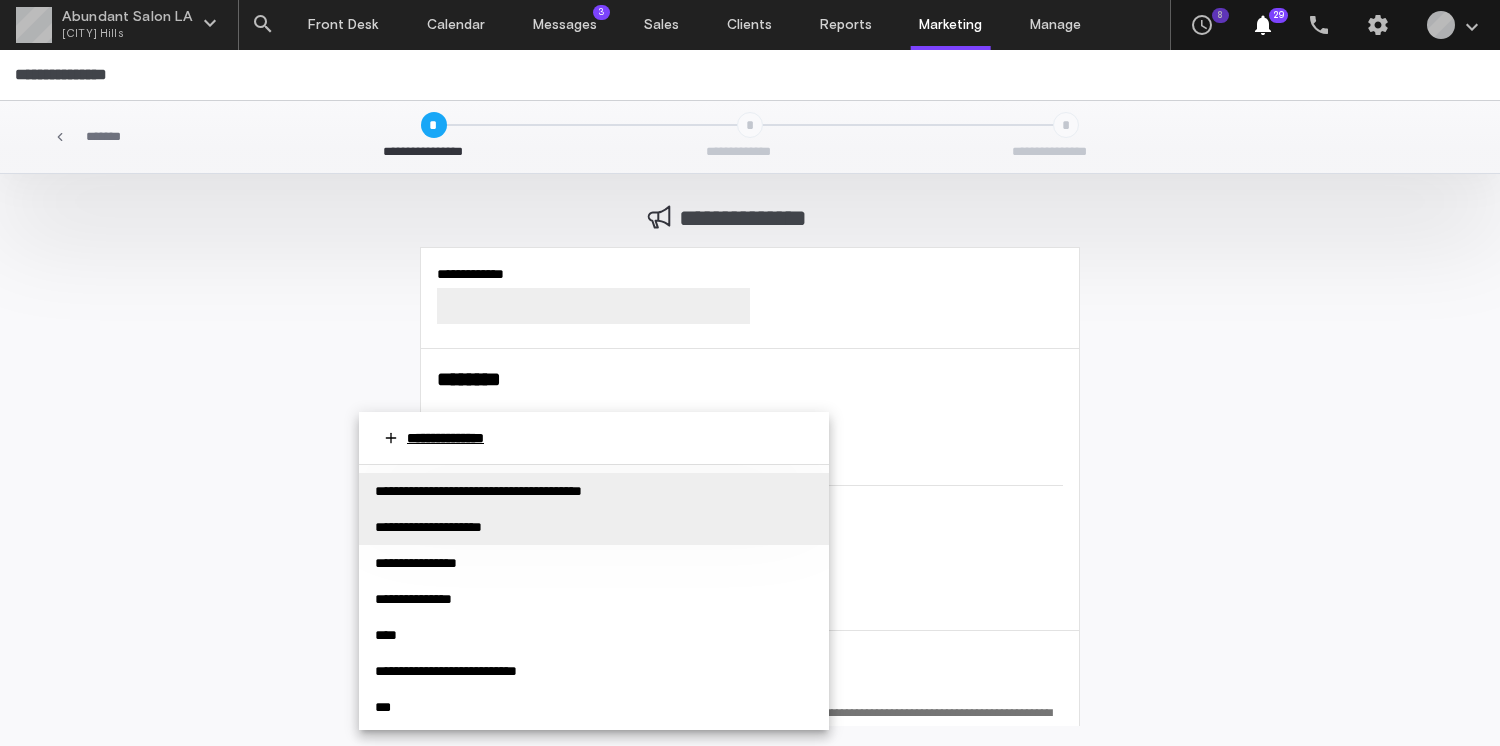 click on "**********" at bounding box center [594, 491] 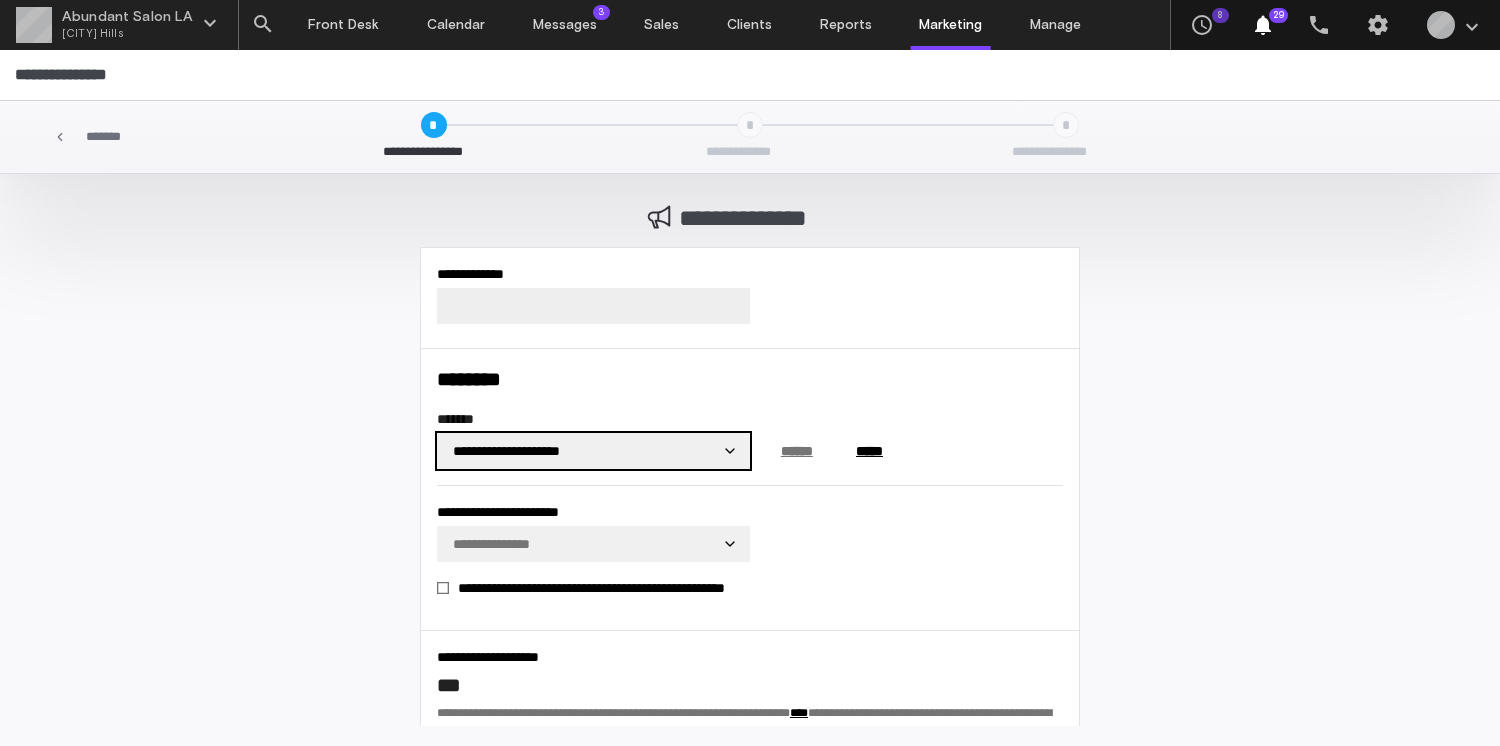 scroll, scrollTop: 109, scrollLeft: 0, axis: vertical 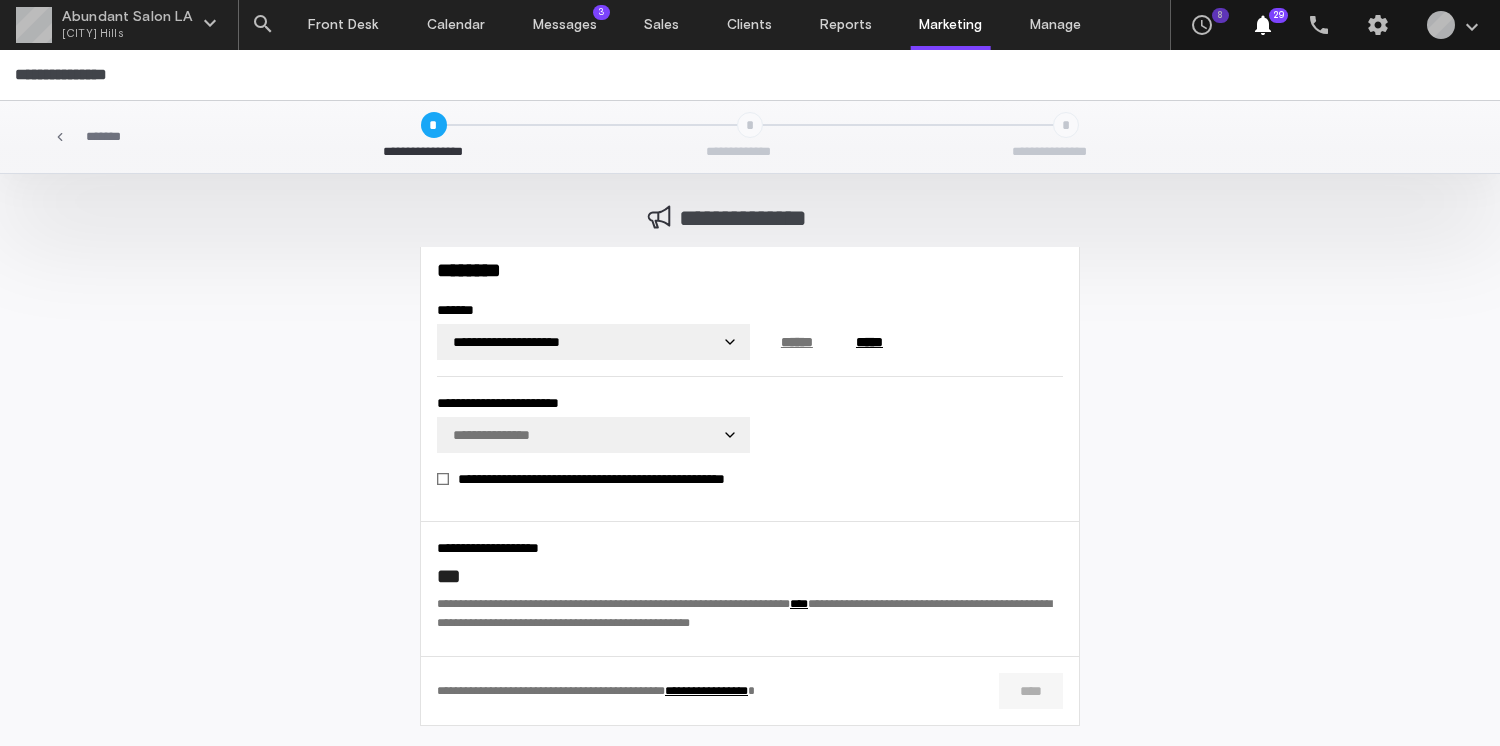 click on "******" at bounding box center (797, 342) 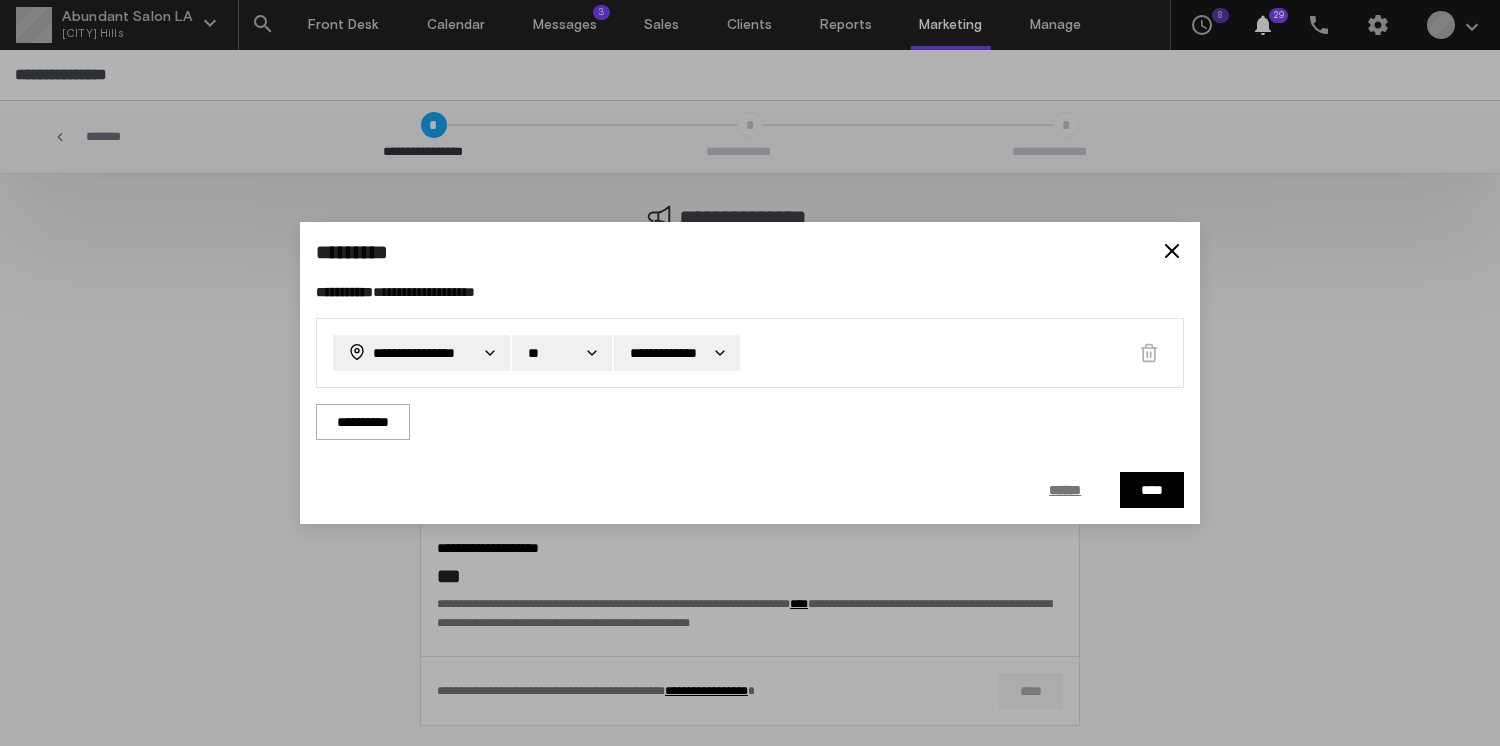 click on "******" at bounding box center [1065, 490] 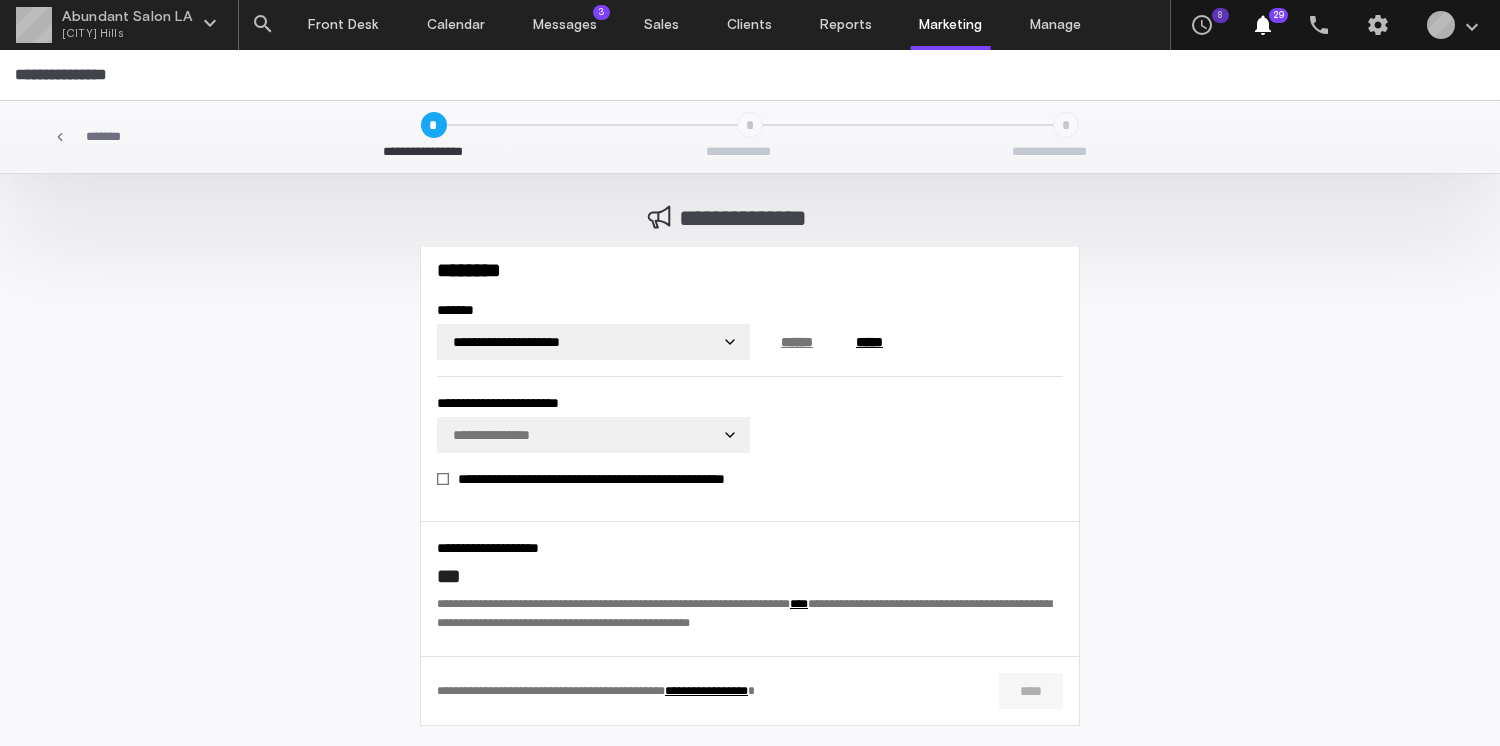 click on "******" at bounding box center (797, 342) 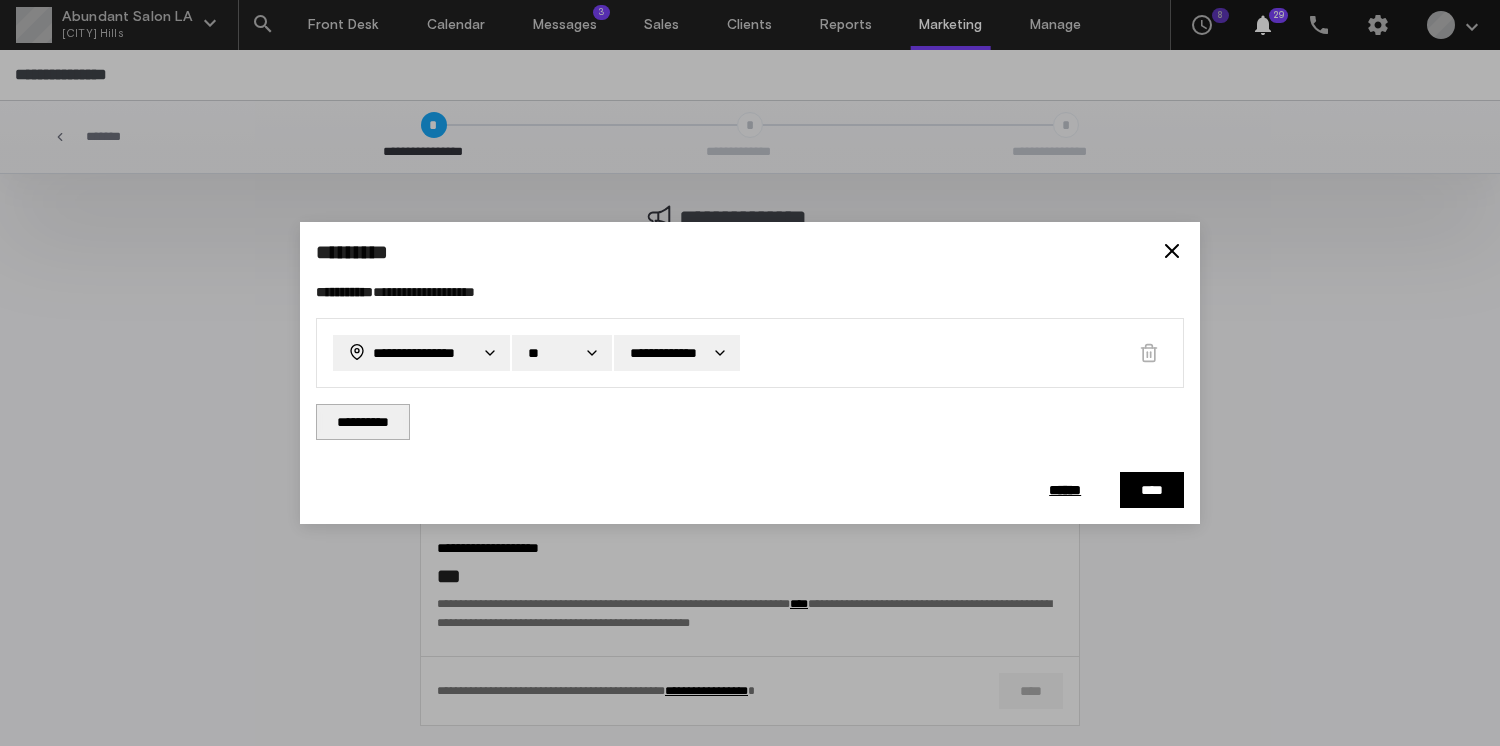 click on "**********" at bounding box center (363, 422) 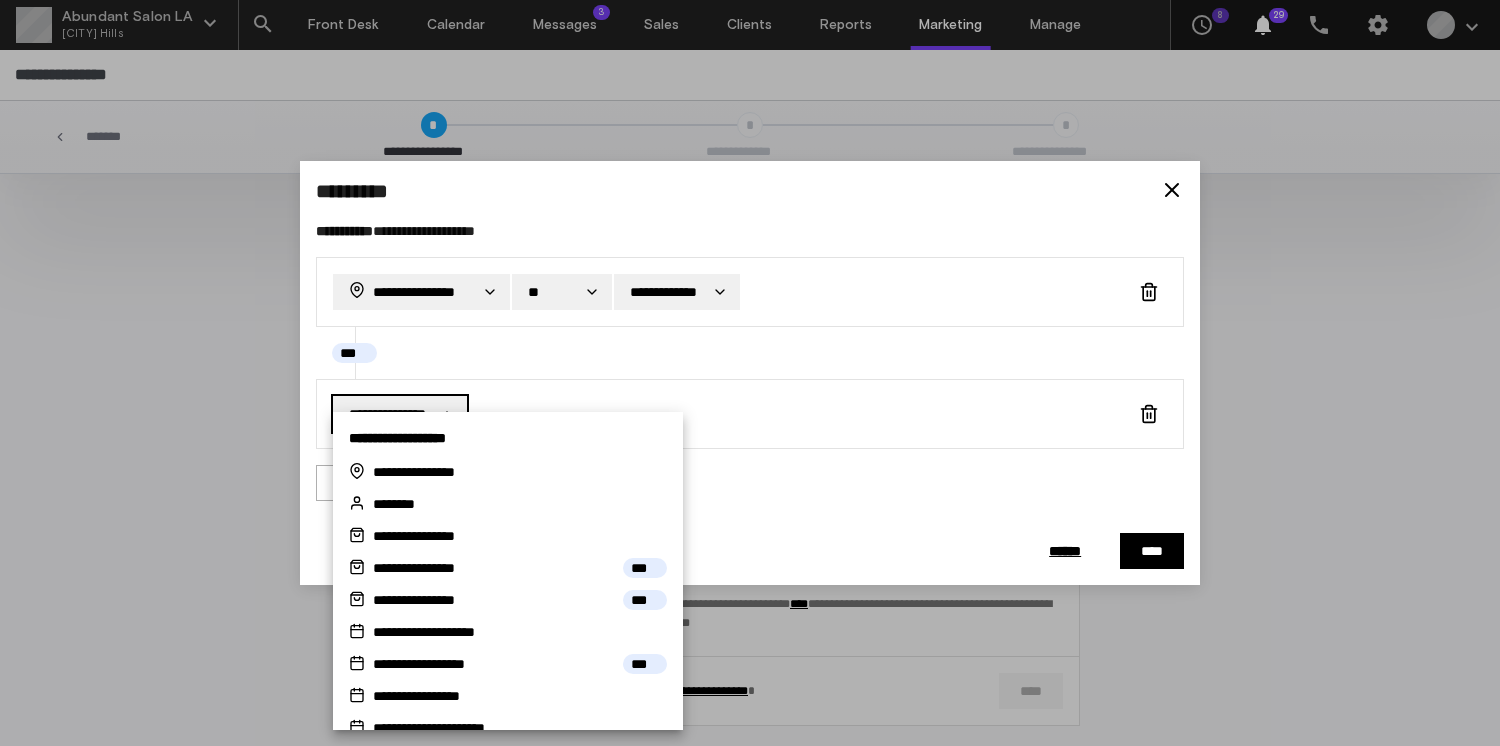 click on "**********" at bounding box center (750, 373) 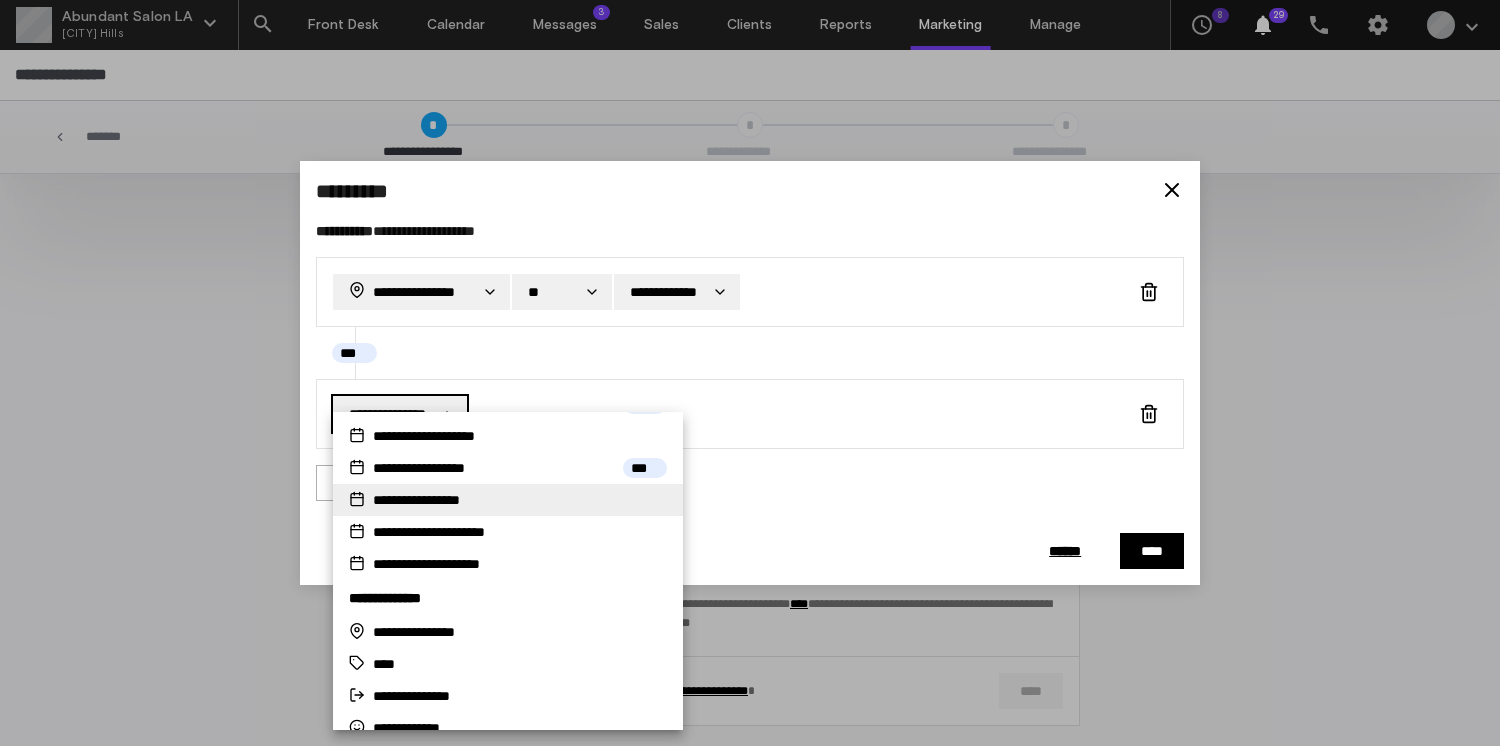 scroll, scrollTop: 195, scrollLeft: 0, axis: vertical 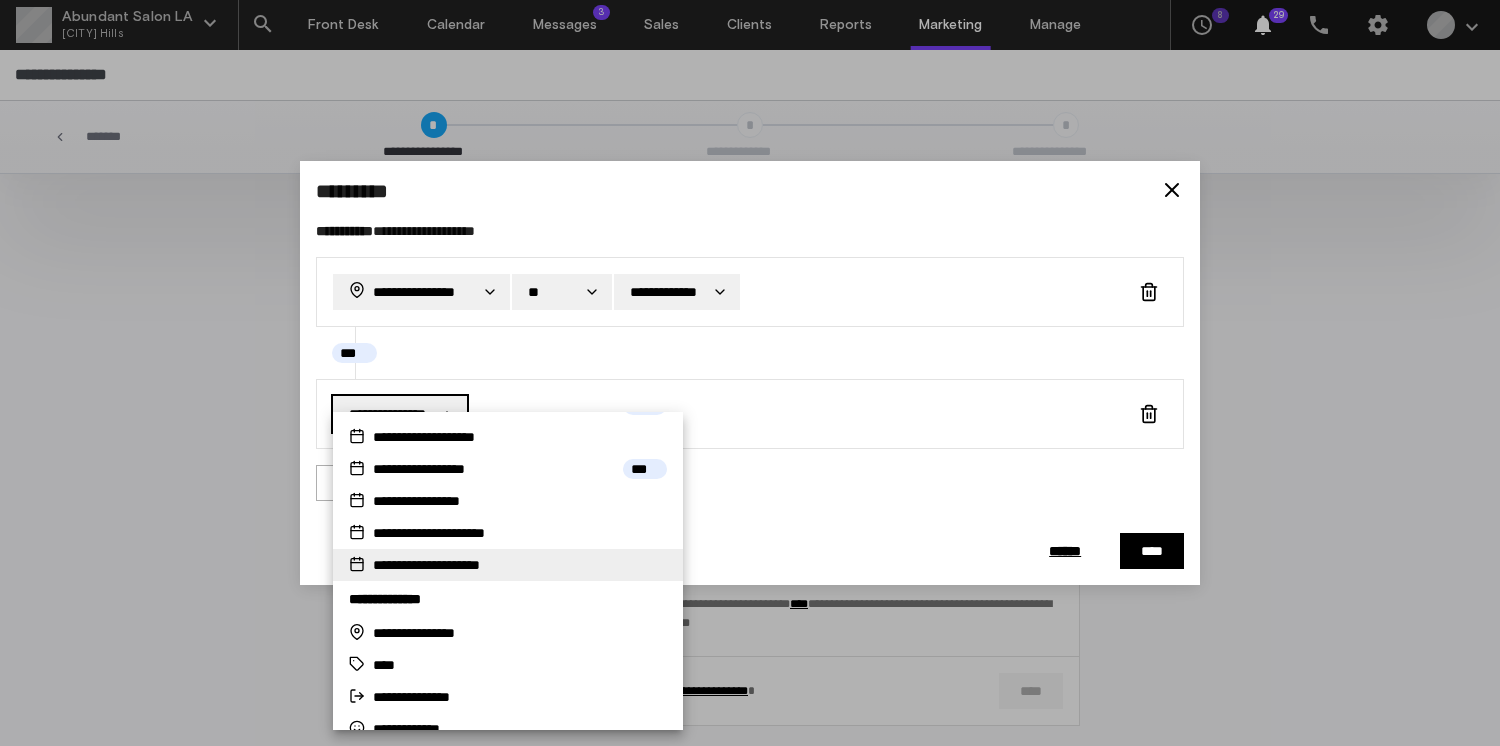 click on "**********" at bounding box center [508, 277] 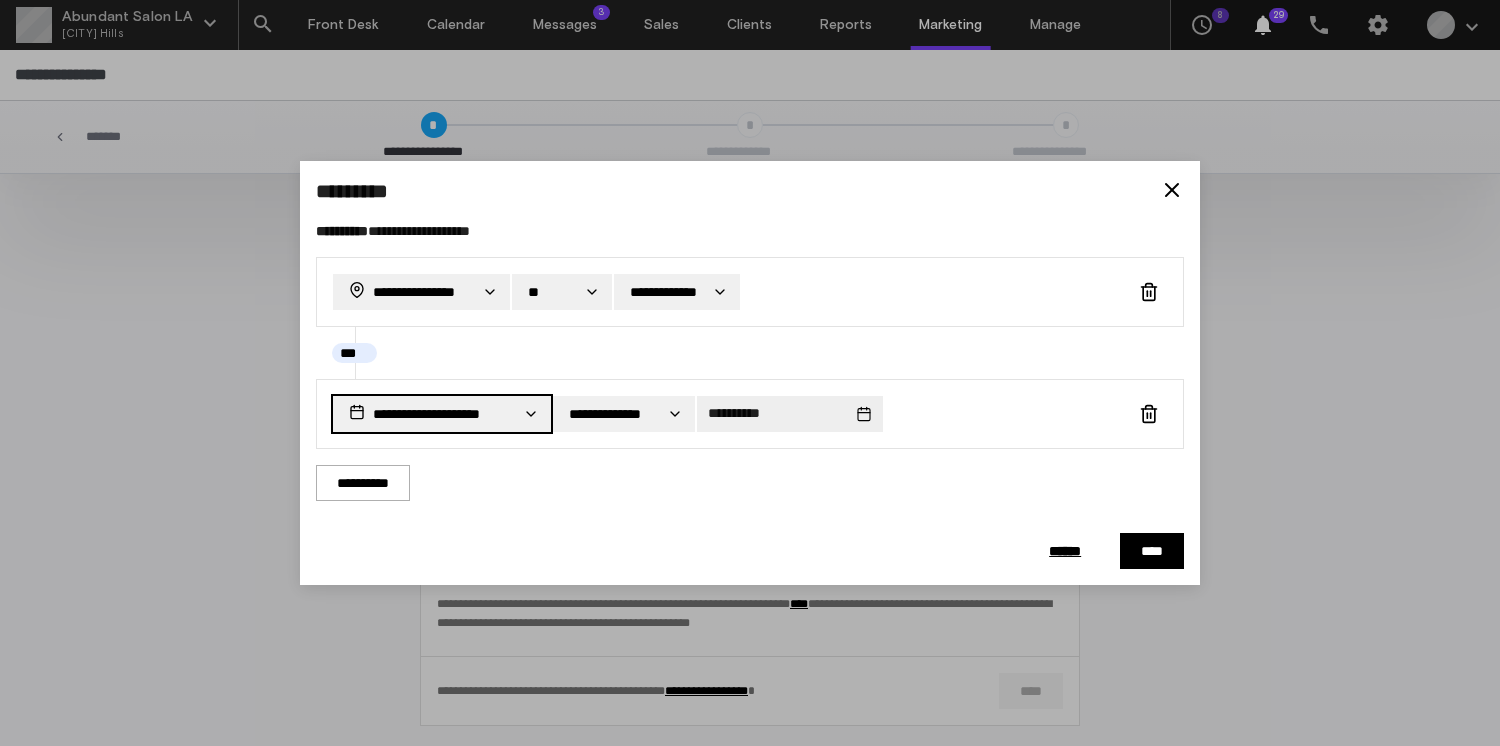 click on "**********" at bounding box center [750, 373] 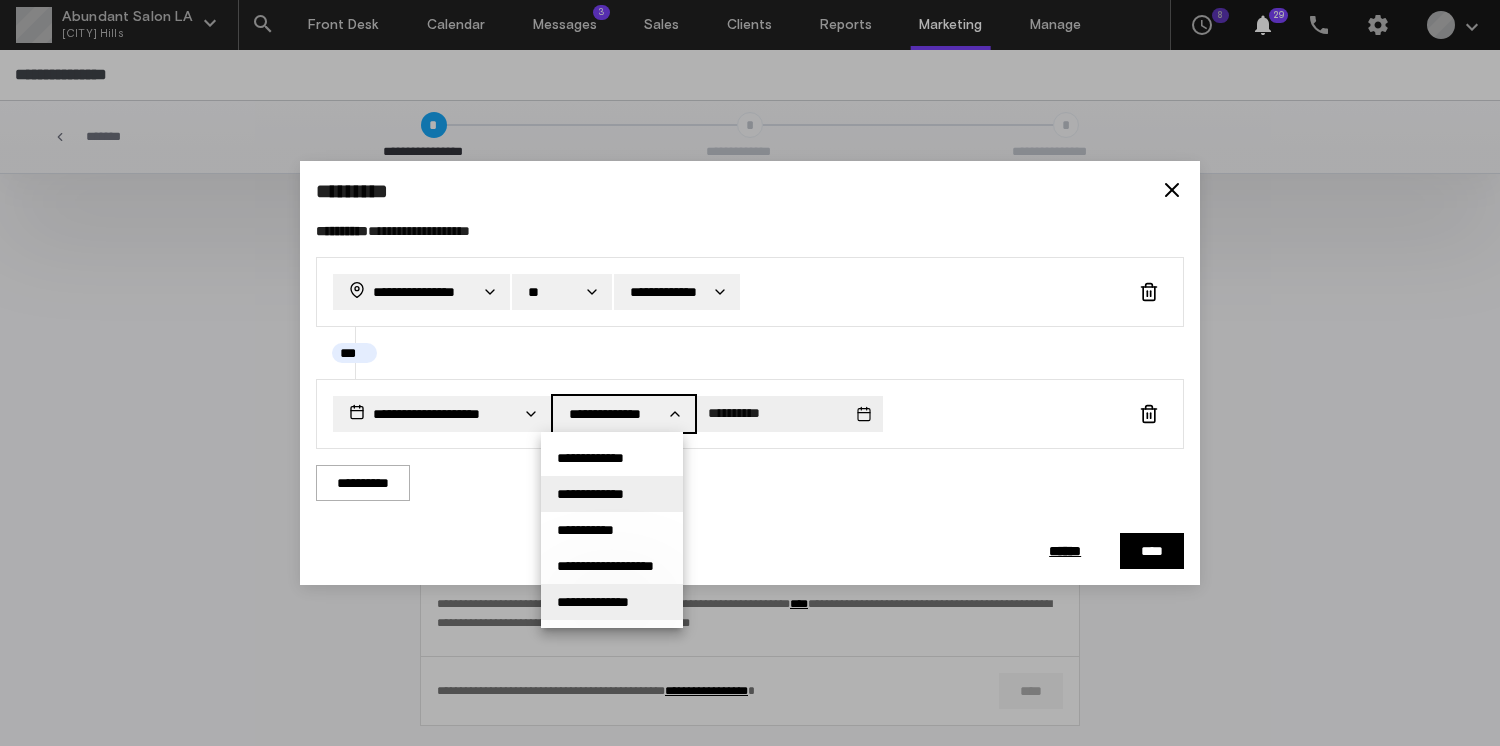 click on "**********" at bounding box center (612, 458) 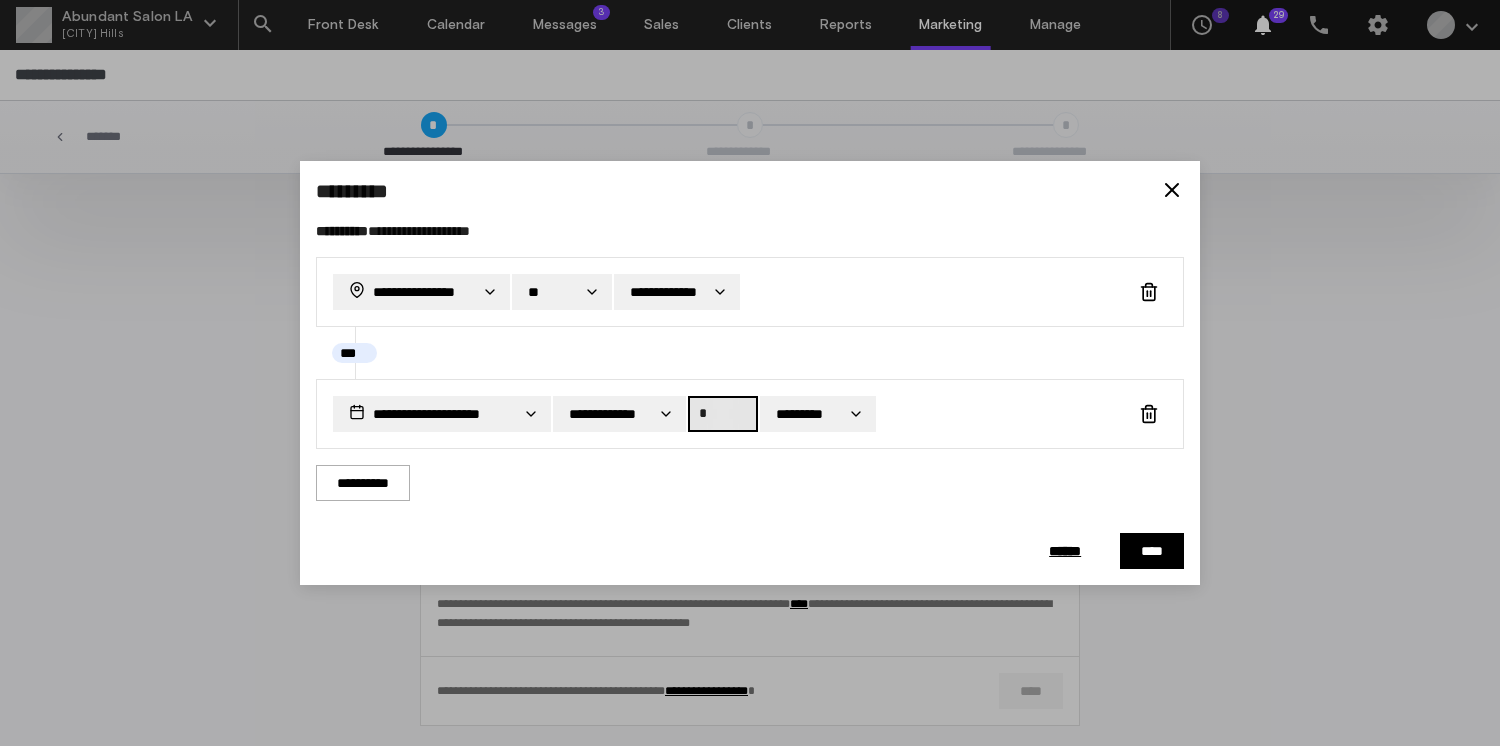 click on "*" at bounding box center [723, 414] 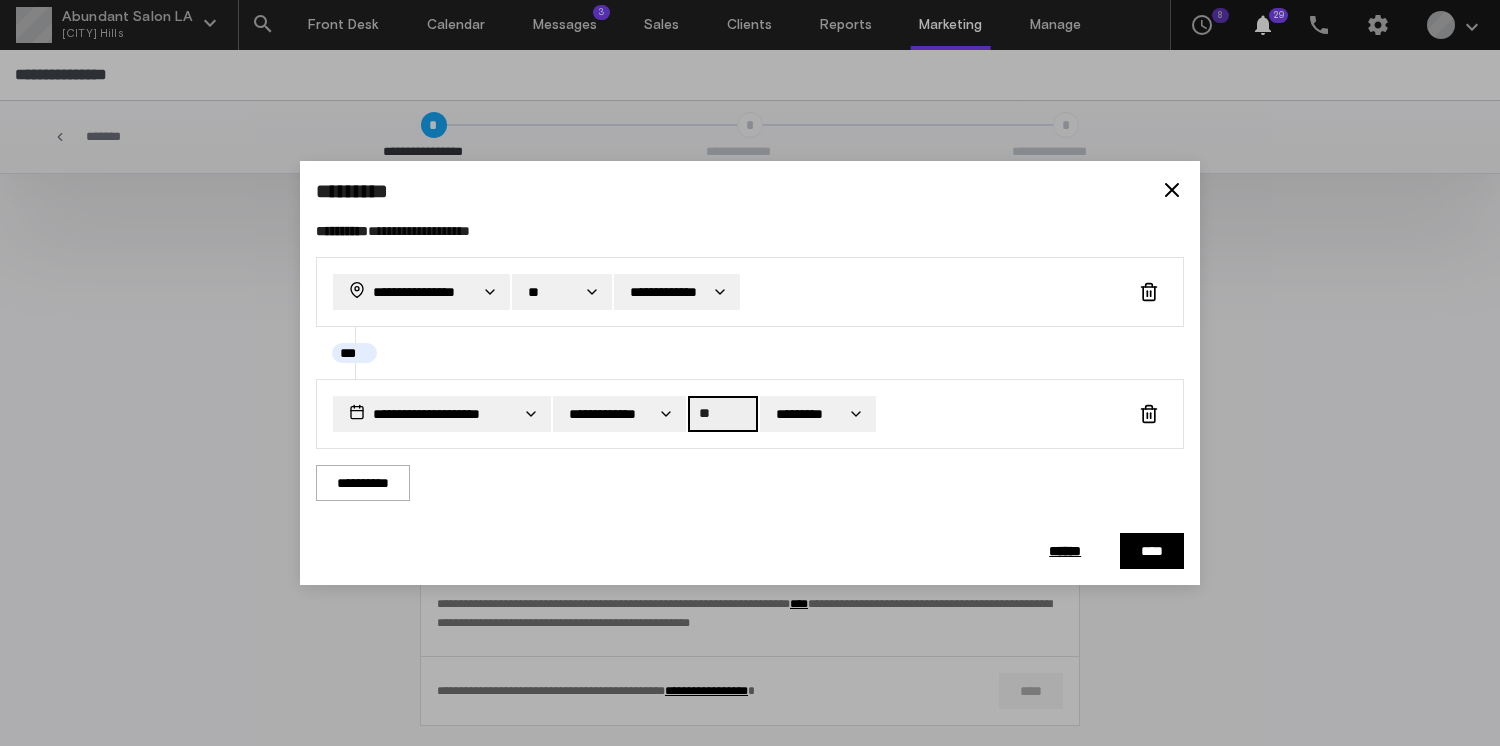 type on "**" 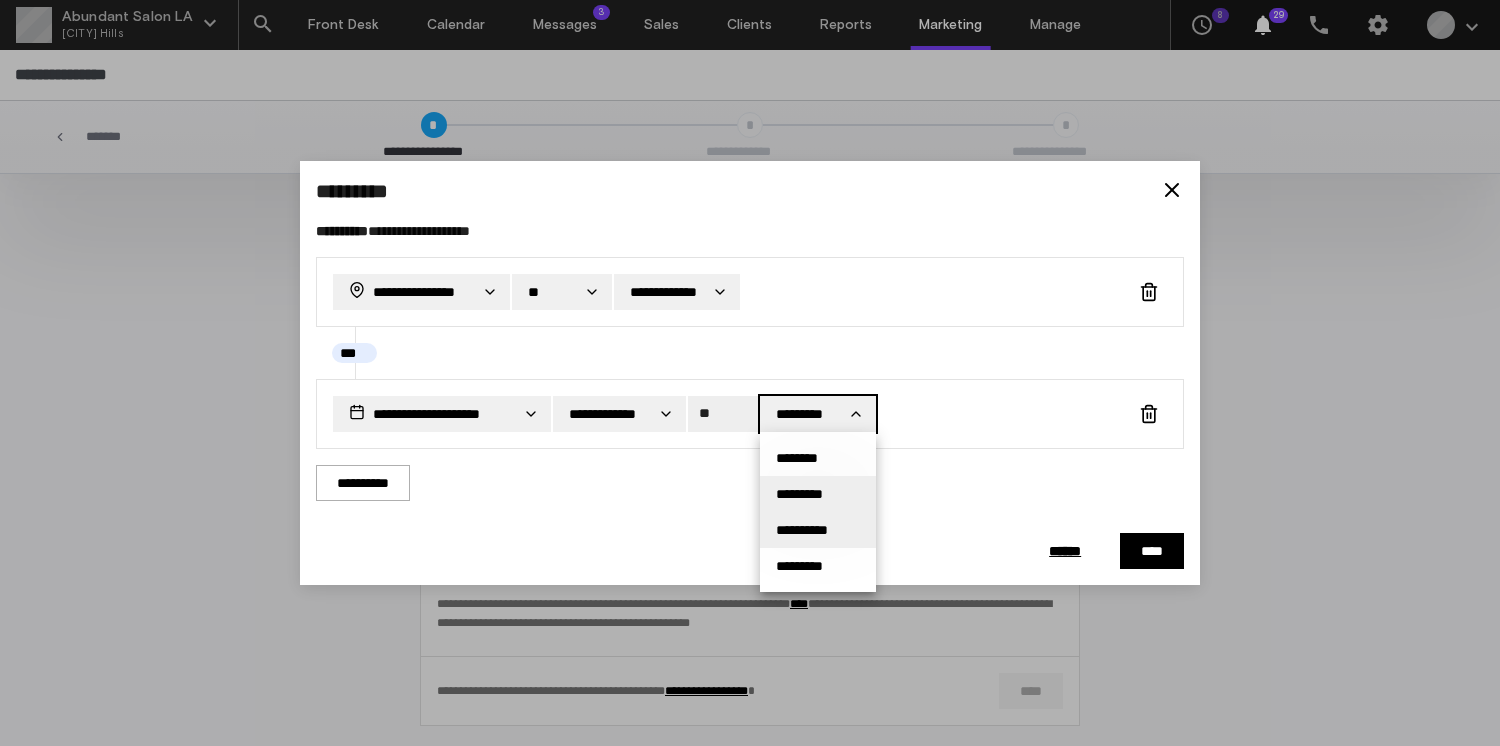 click on "**********" at bounding box center (818, 458) 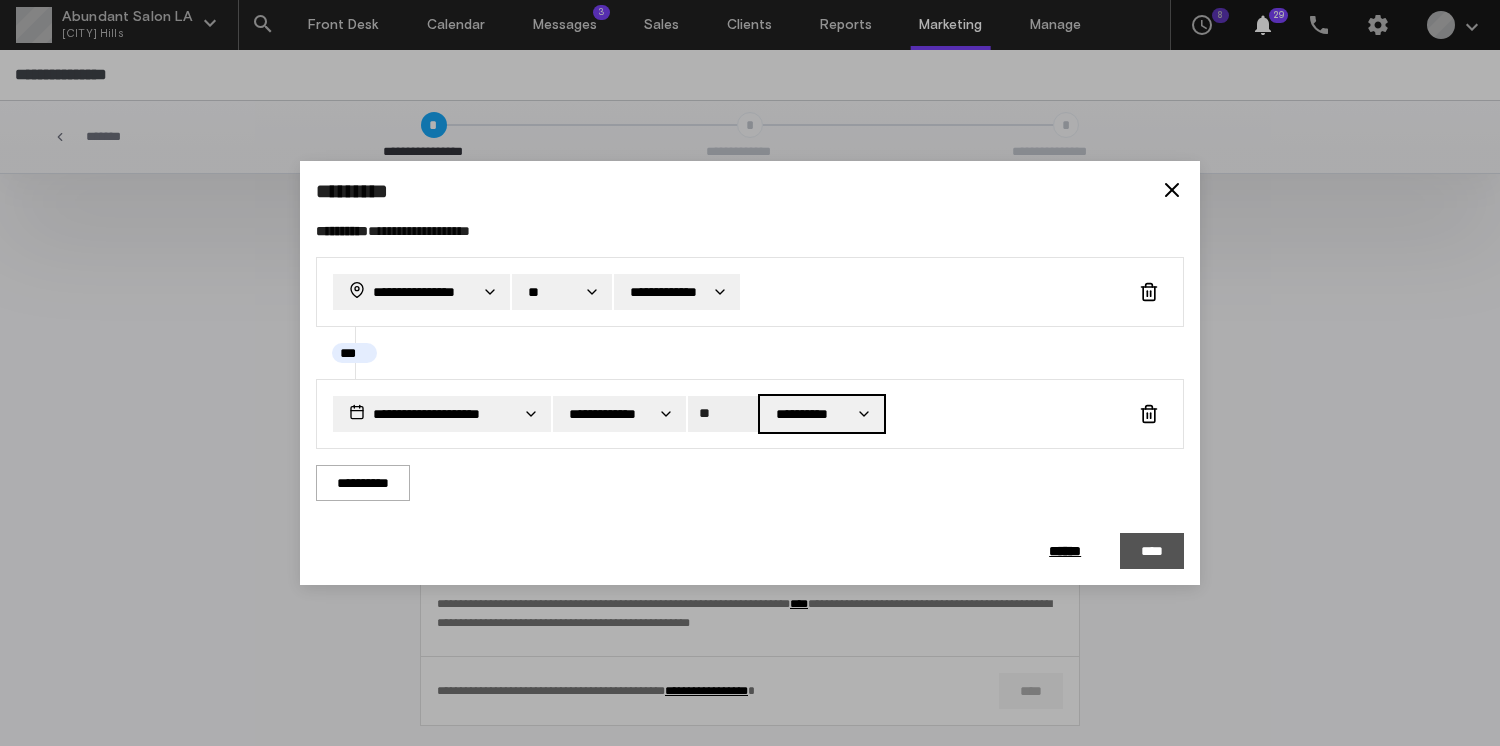click on "****" at bounding box center (1152, 551) 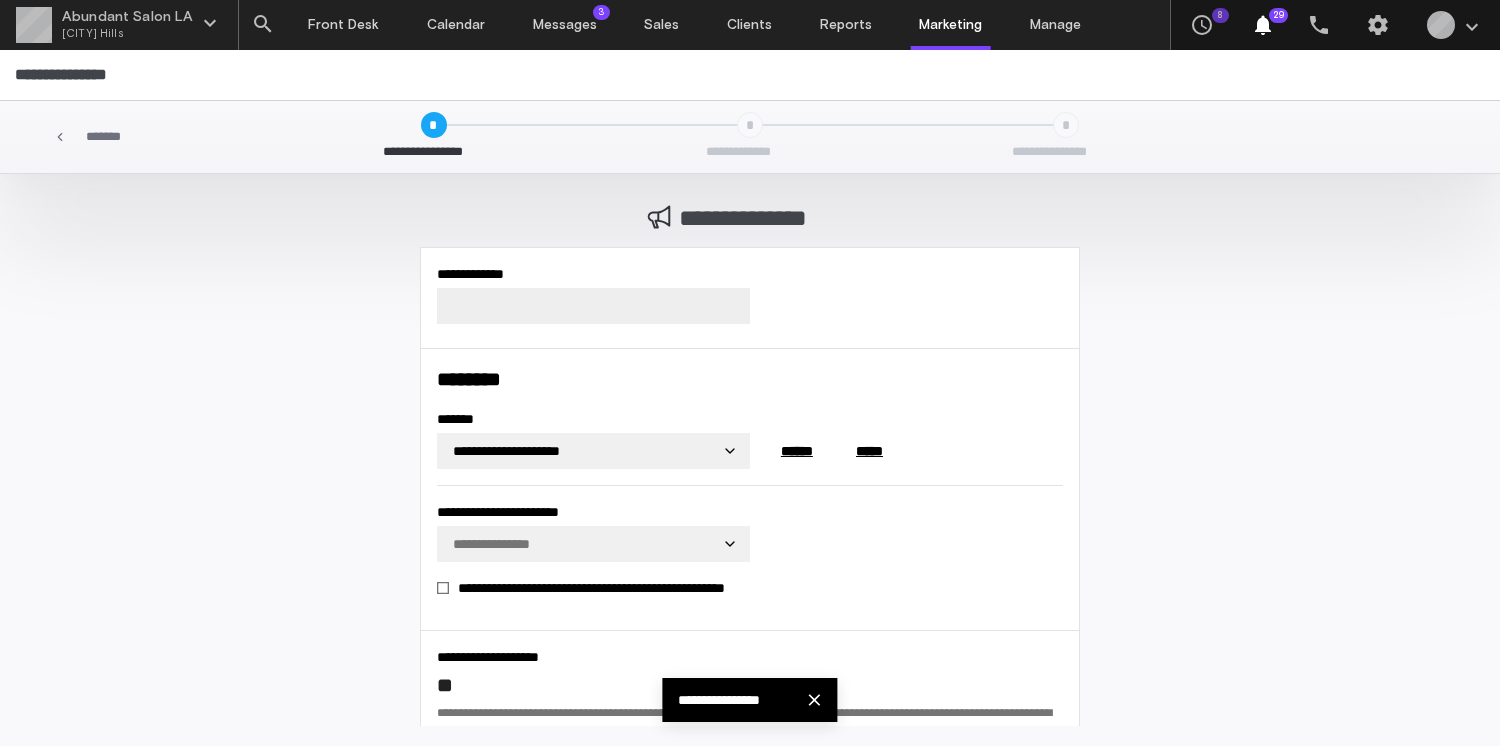 scroll, scrollTop: 109, scrollLeft: 0, axis: vertical 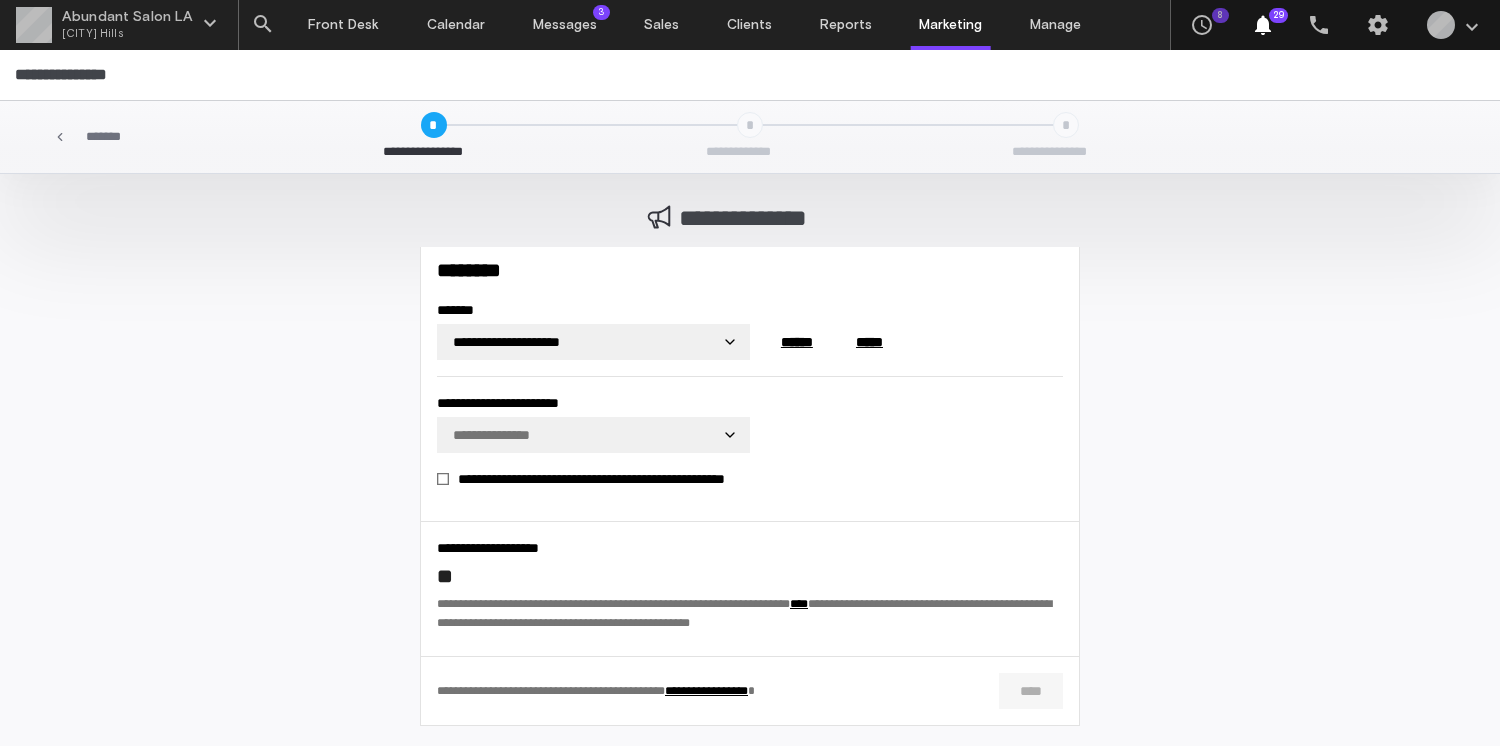 click on "**********" at bounding box center (750, 373) 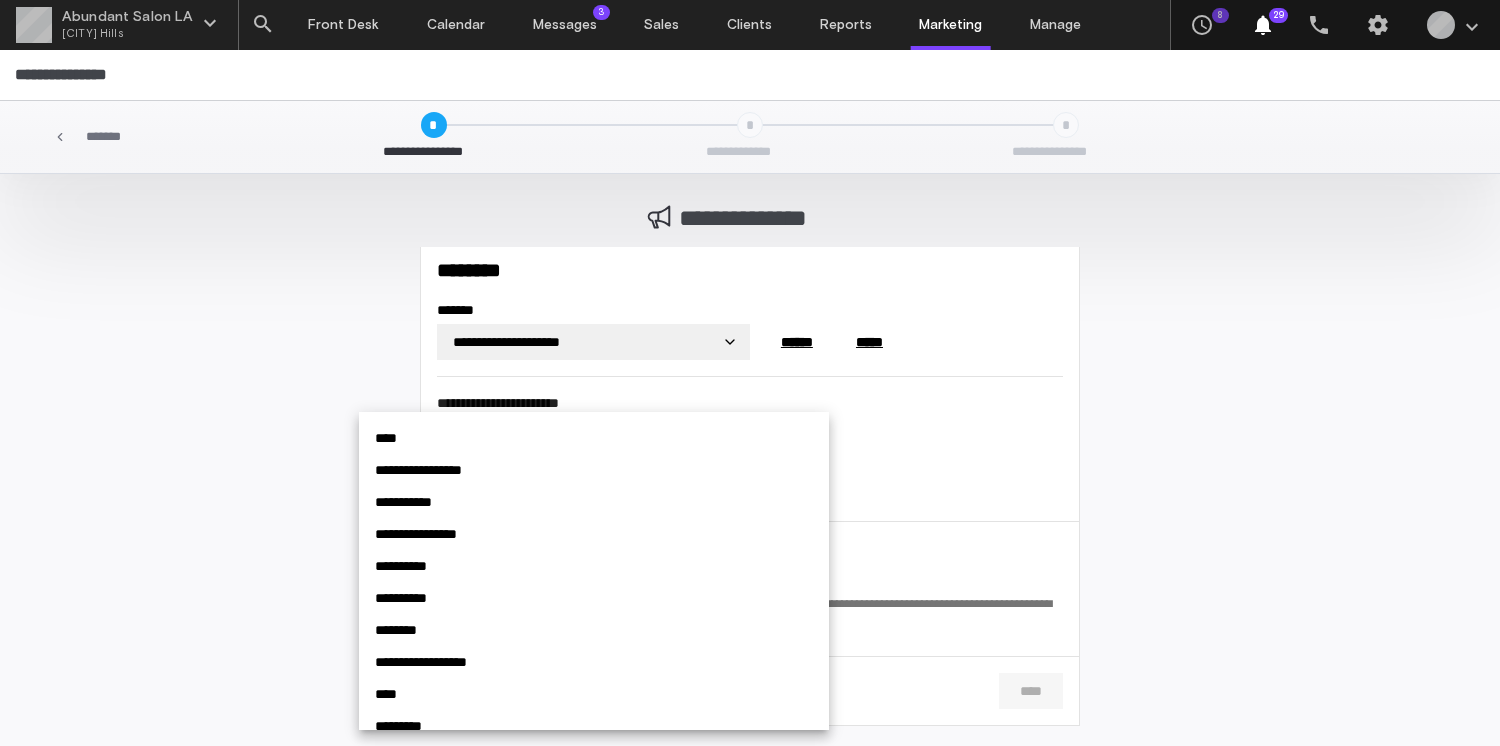 scroll, scrollTop: 0, scrollLeft: 0, axis: both 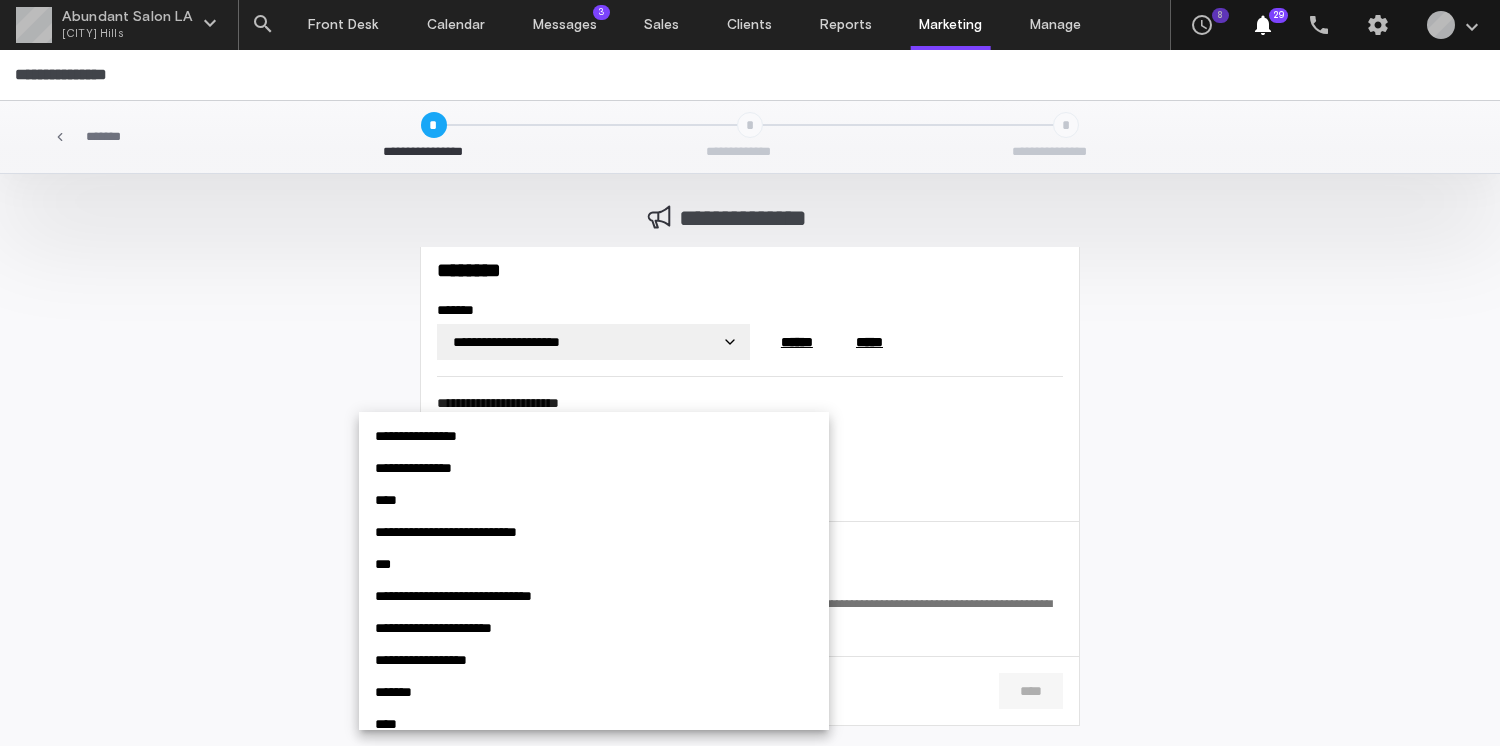 click at bounding box center [750, 373] 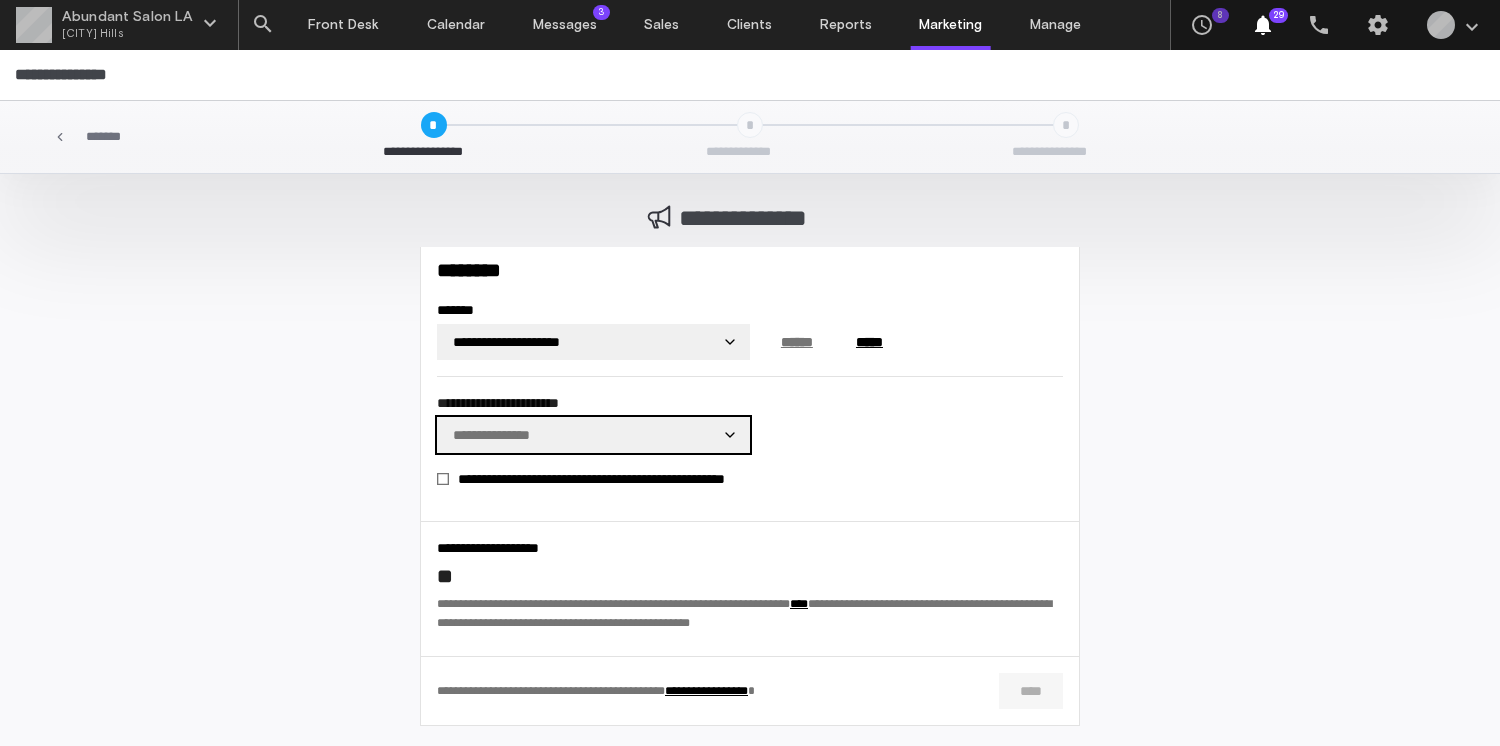scroll, scrollTop: 0, scrollLeft: 0, axis: both 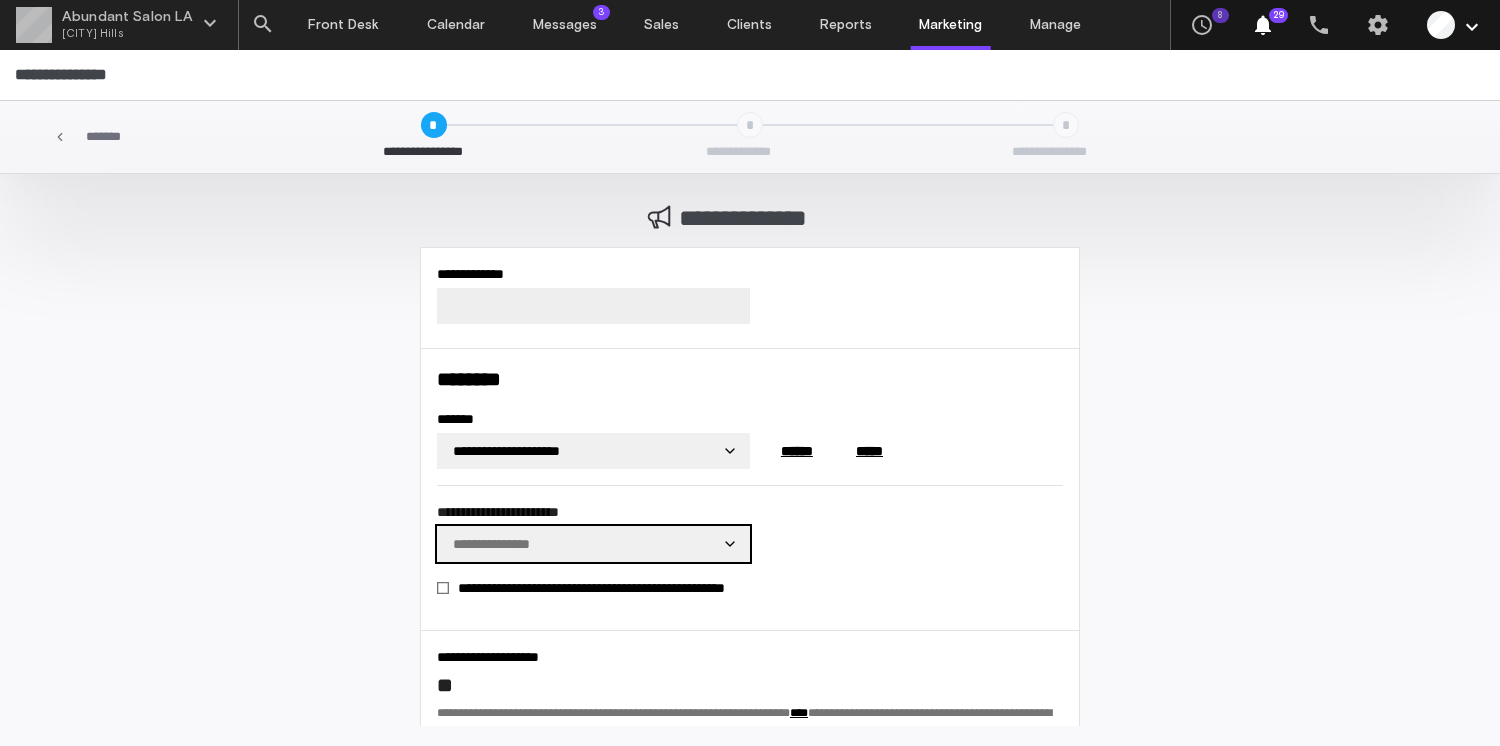click on "keyboard_arrow_down" at bounding box center [1472, 27] 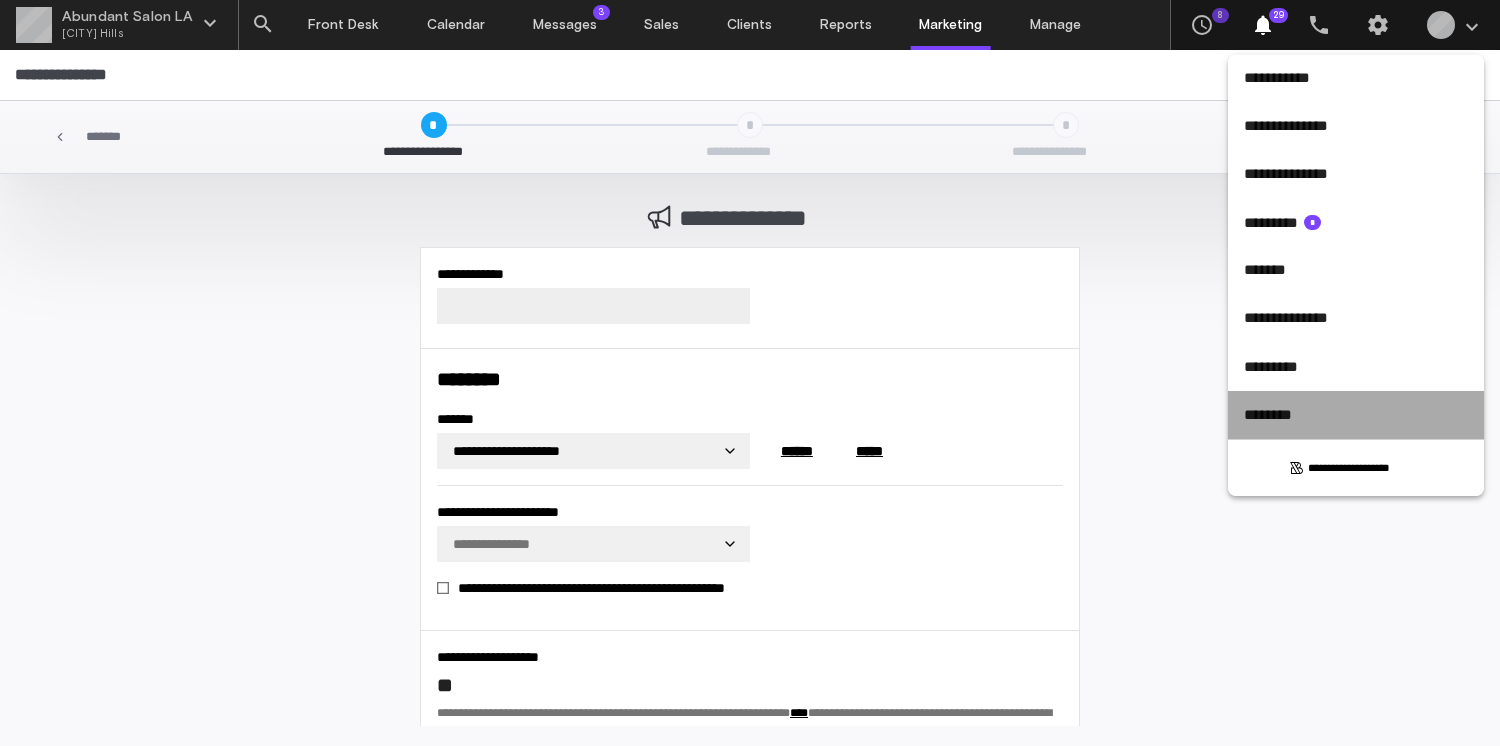 click on "********" at bounding box center (1356, 415) 